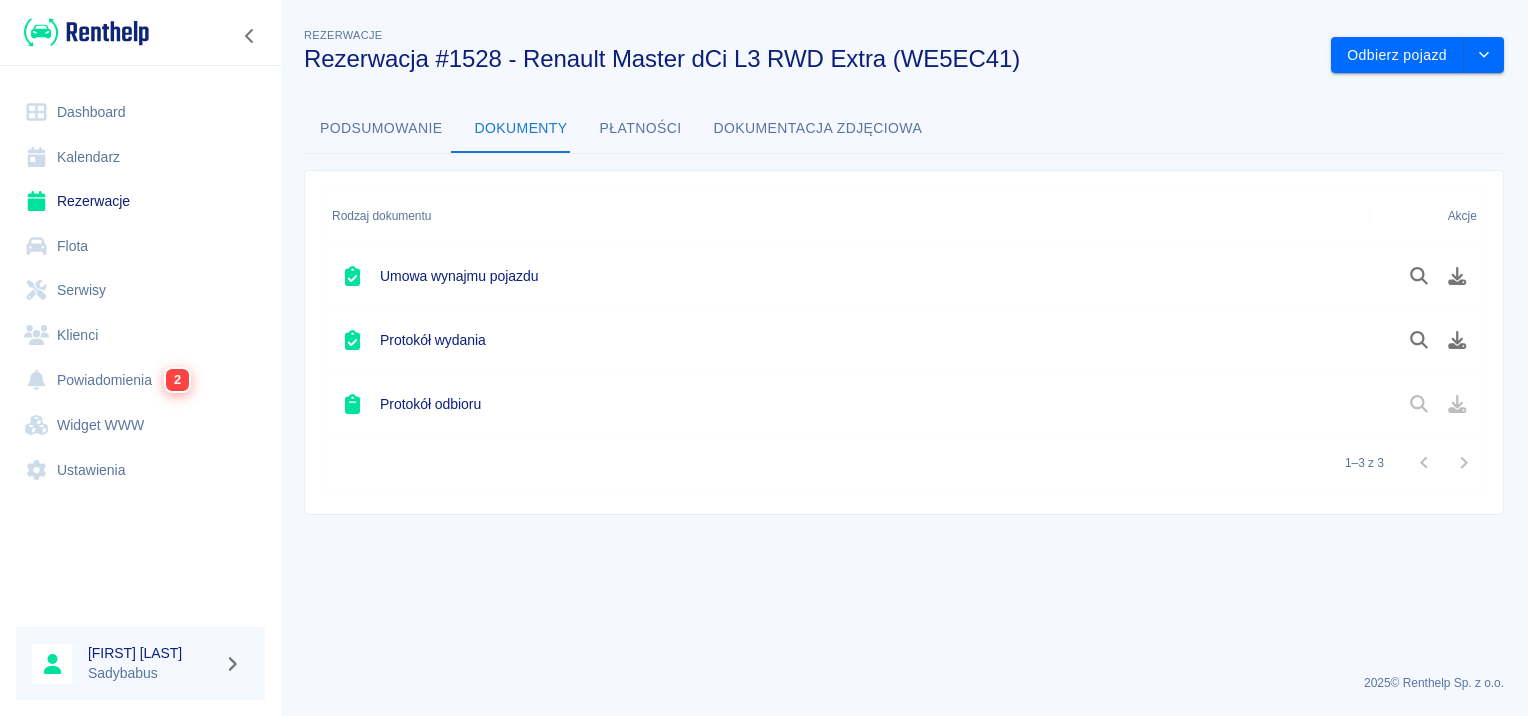 scroll, scrollTop: 0, scrollLeft: 0, axis: both 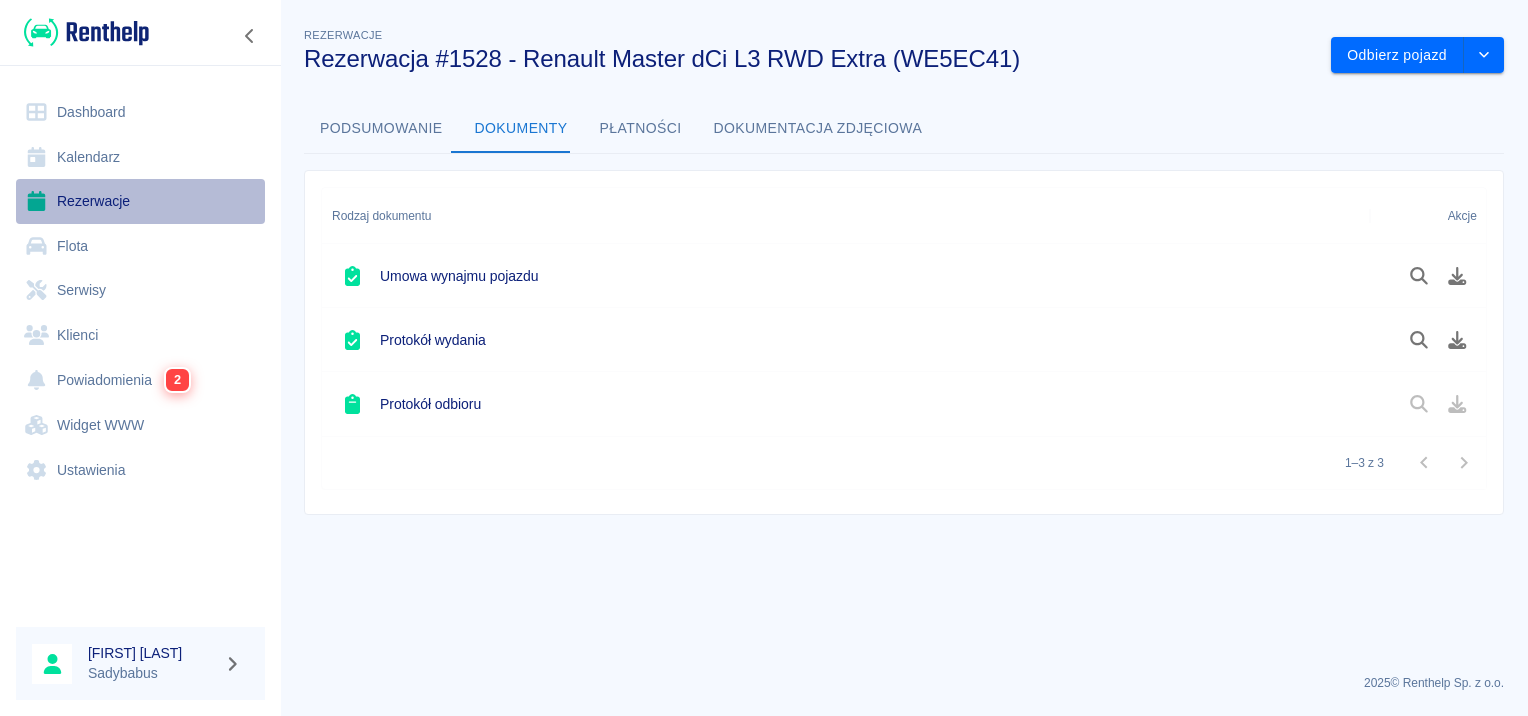 click on "Rezerwacje" at bounding box center (140, 201) 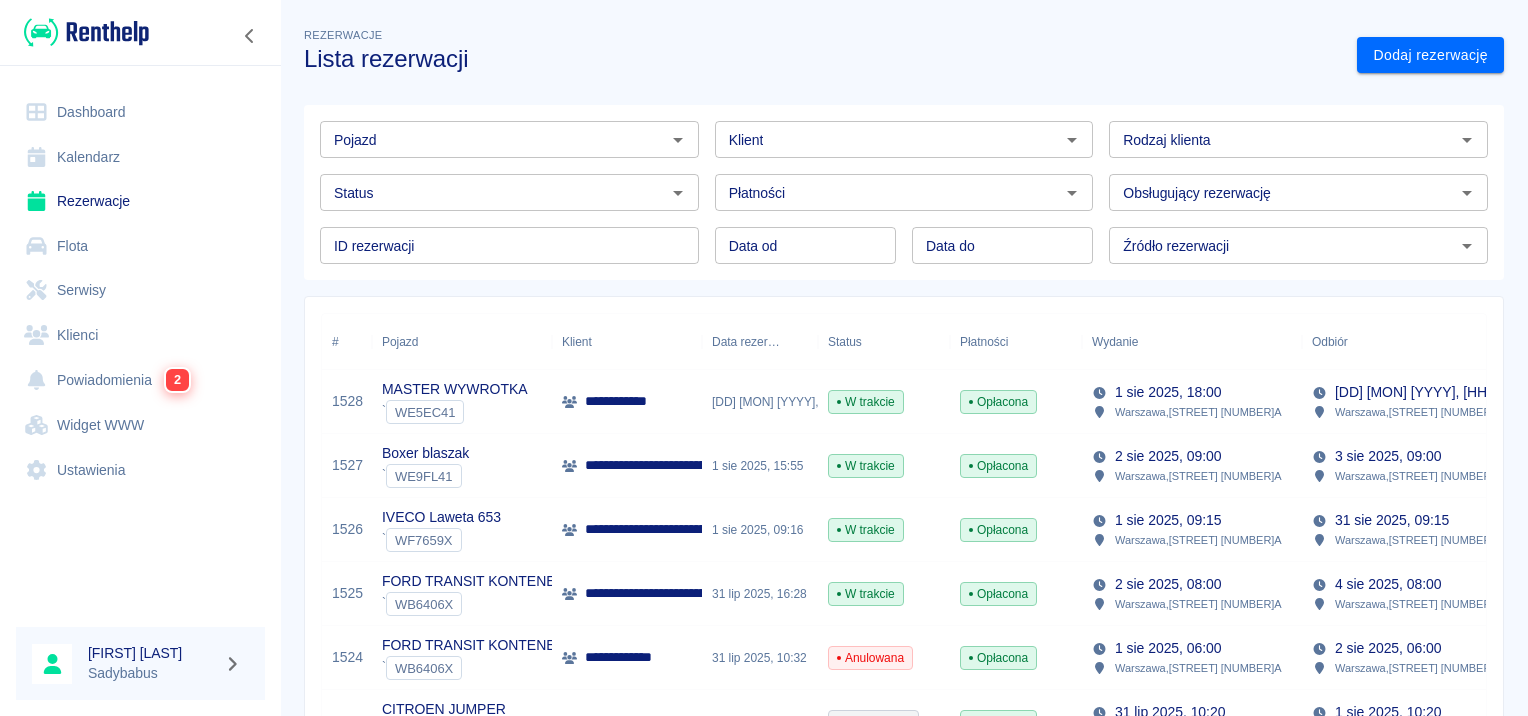 click on "**********" at bounding box center [629, 401] 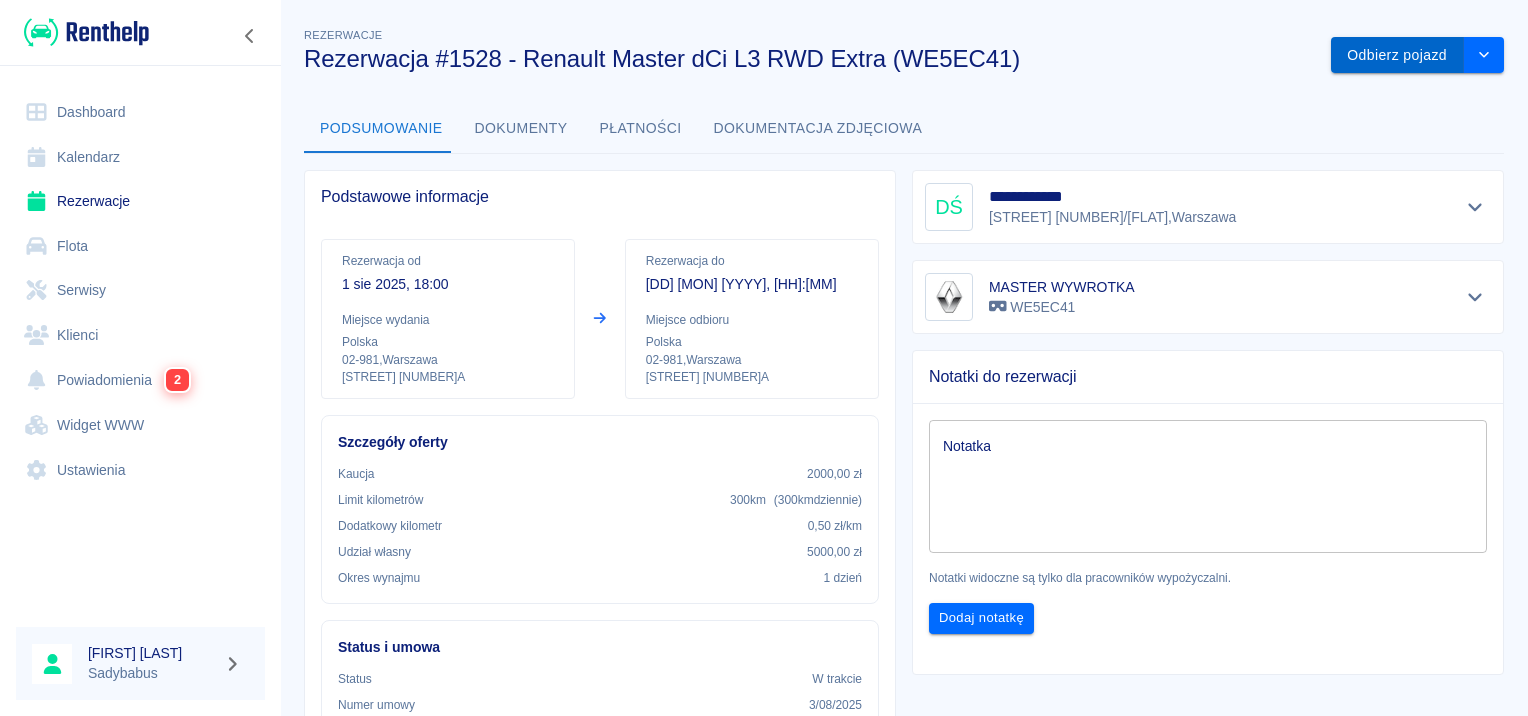 click on "Odbierz pojazd" at bounding box center (1397, 55) 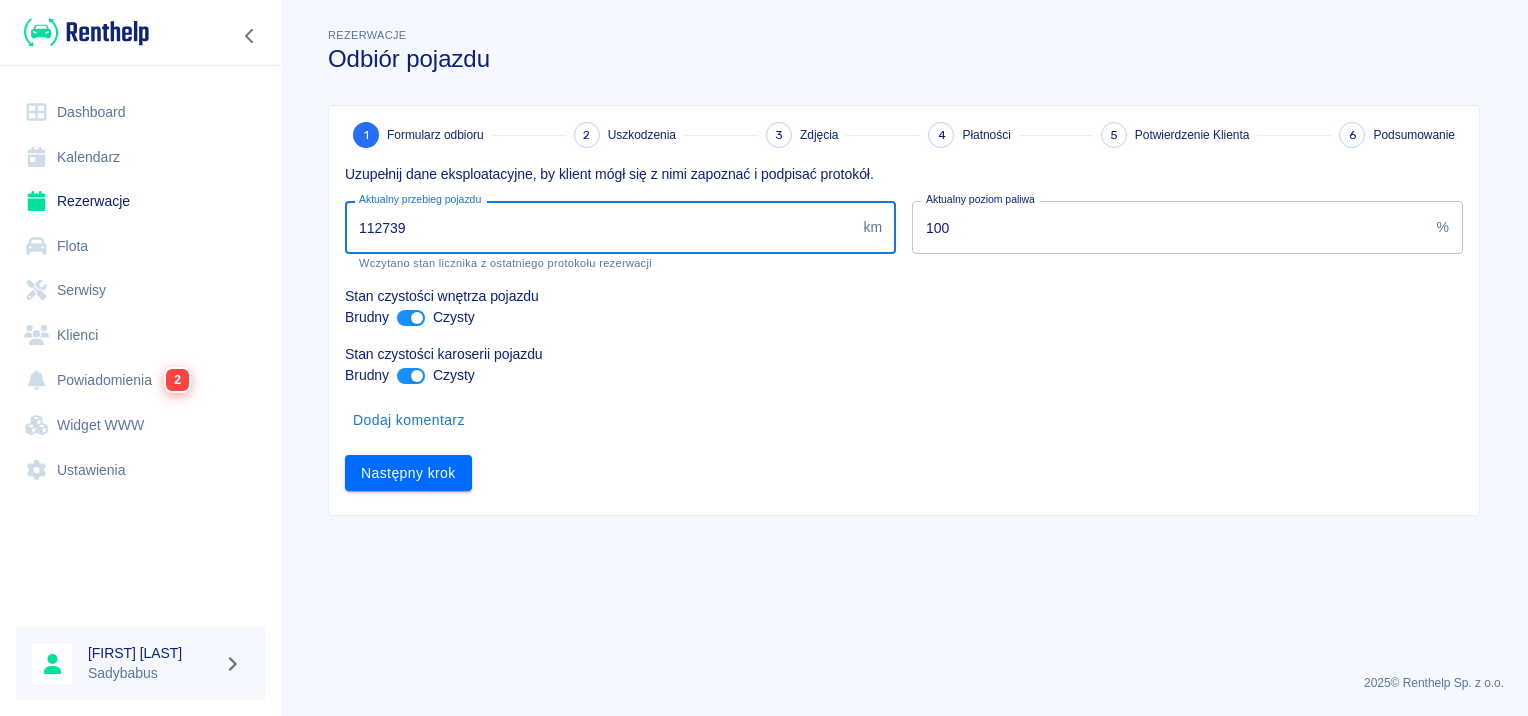 click on "112739" at bounding box center (600, 227) 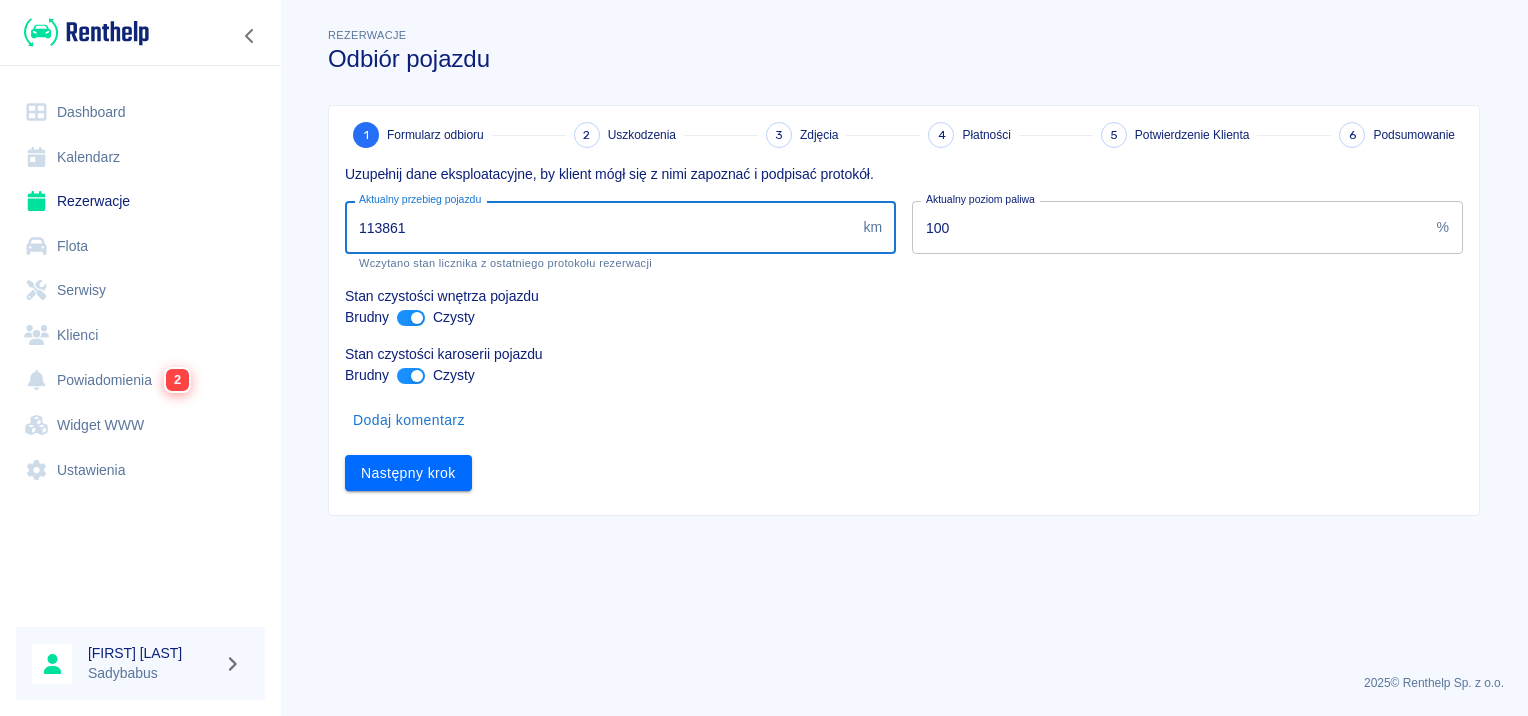 type on "113861" 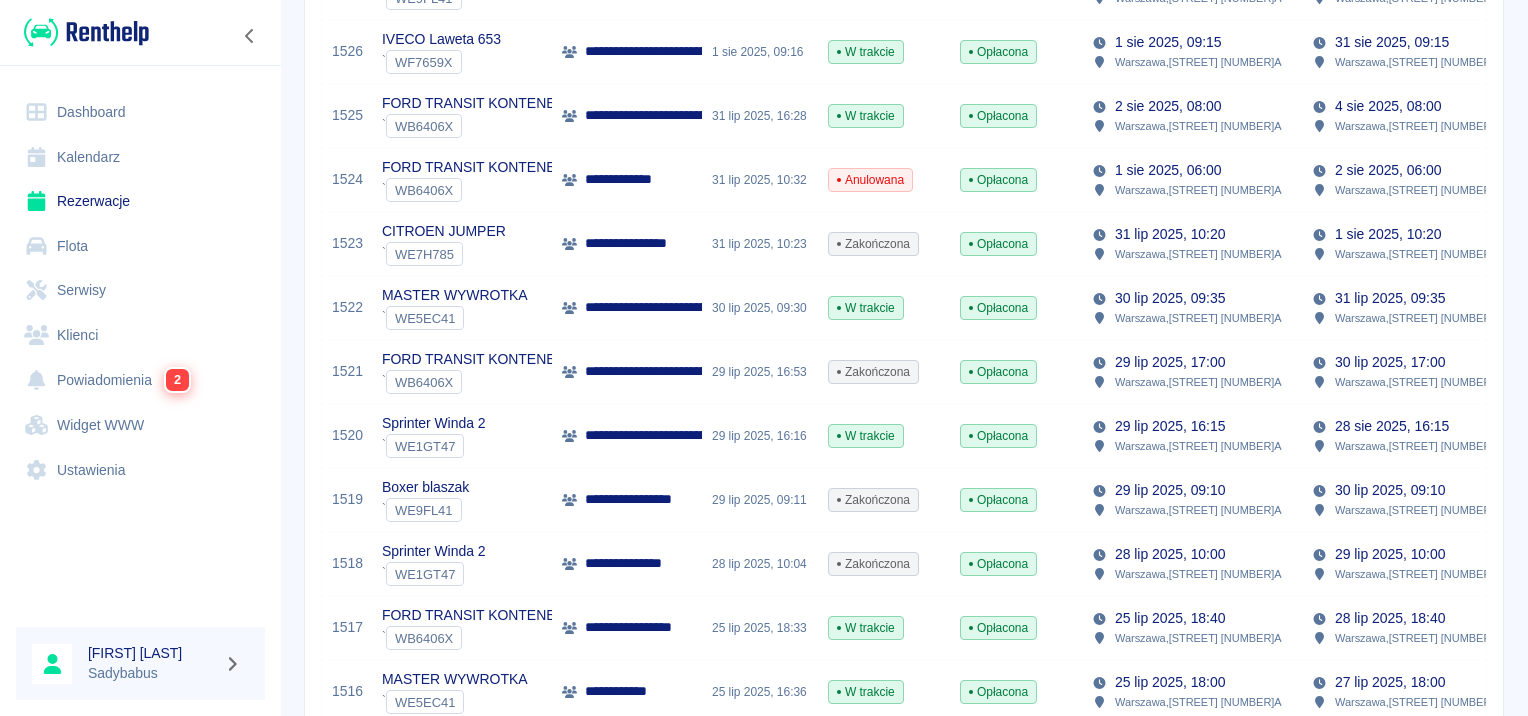 scroll, scrollTop: 500, scrollLeft: 0, axis: vertical 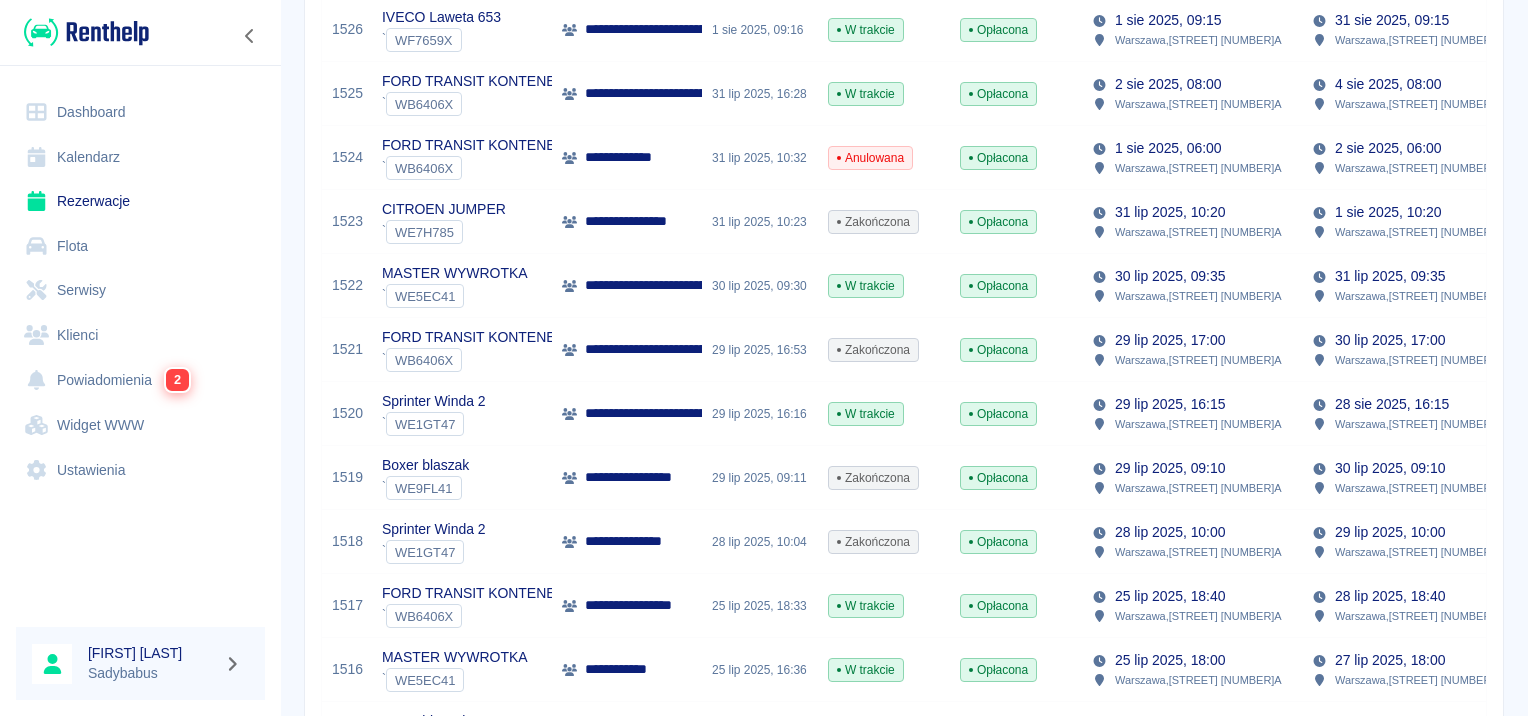 click on "**********" at bounding box center (627, 286) 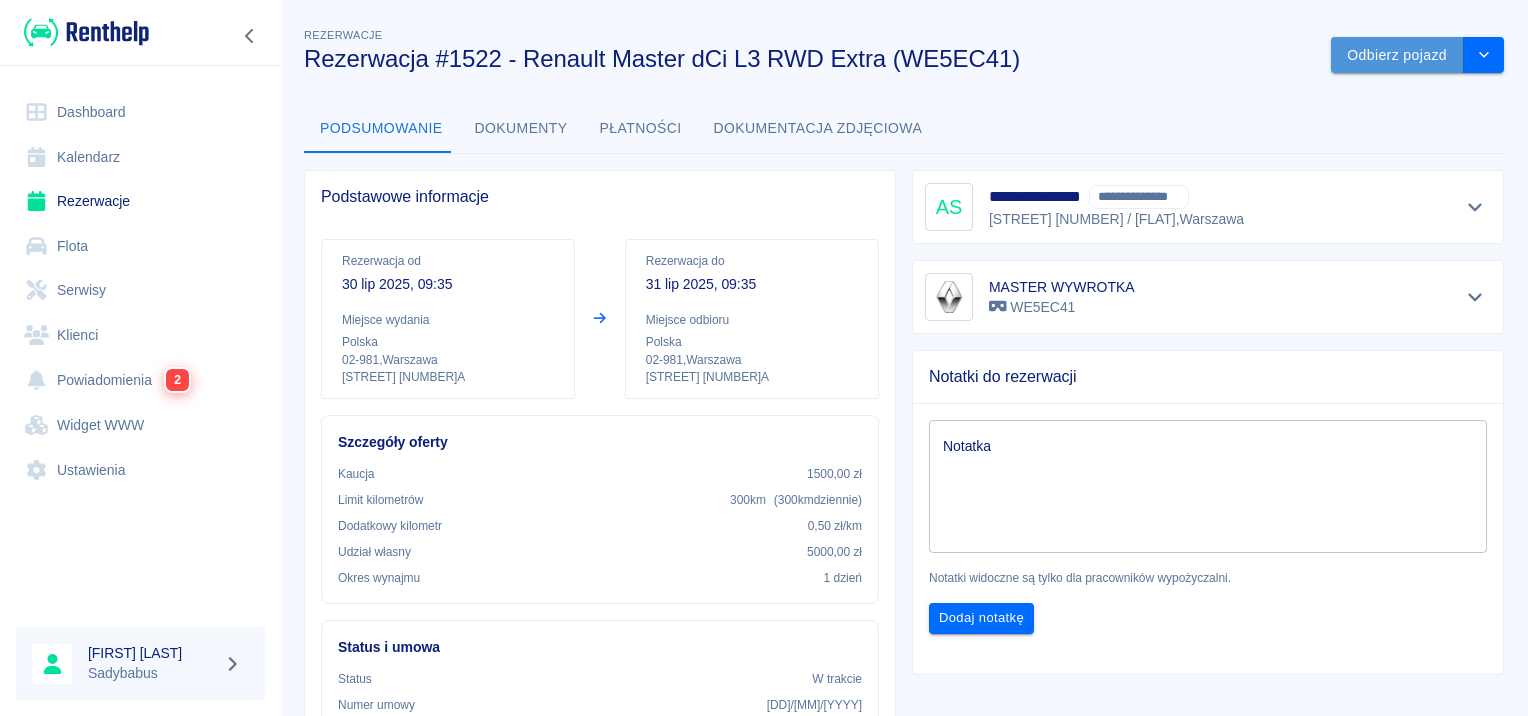 click on "Odbierz pojazd" at bounding box center (1397, 55) 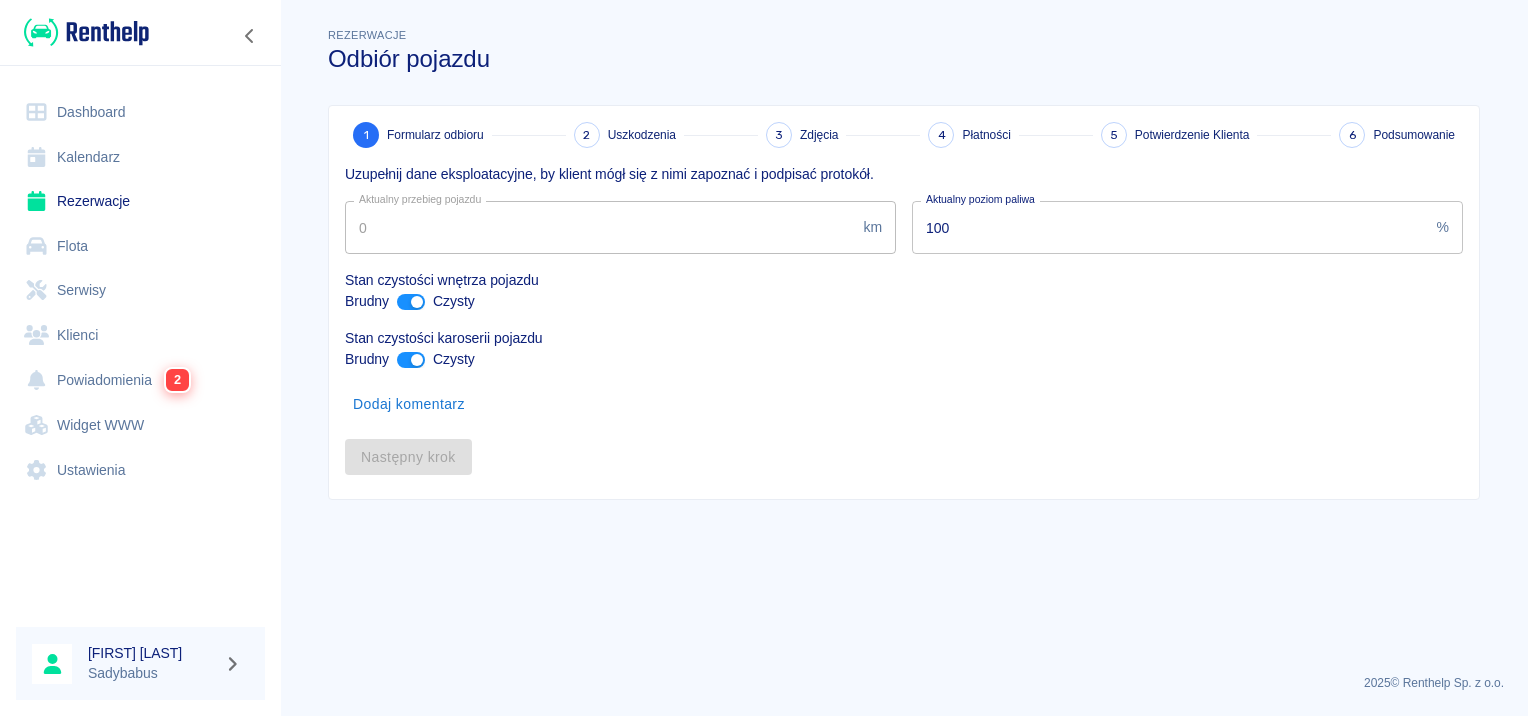 type on "112739" 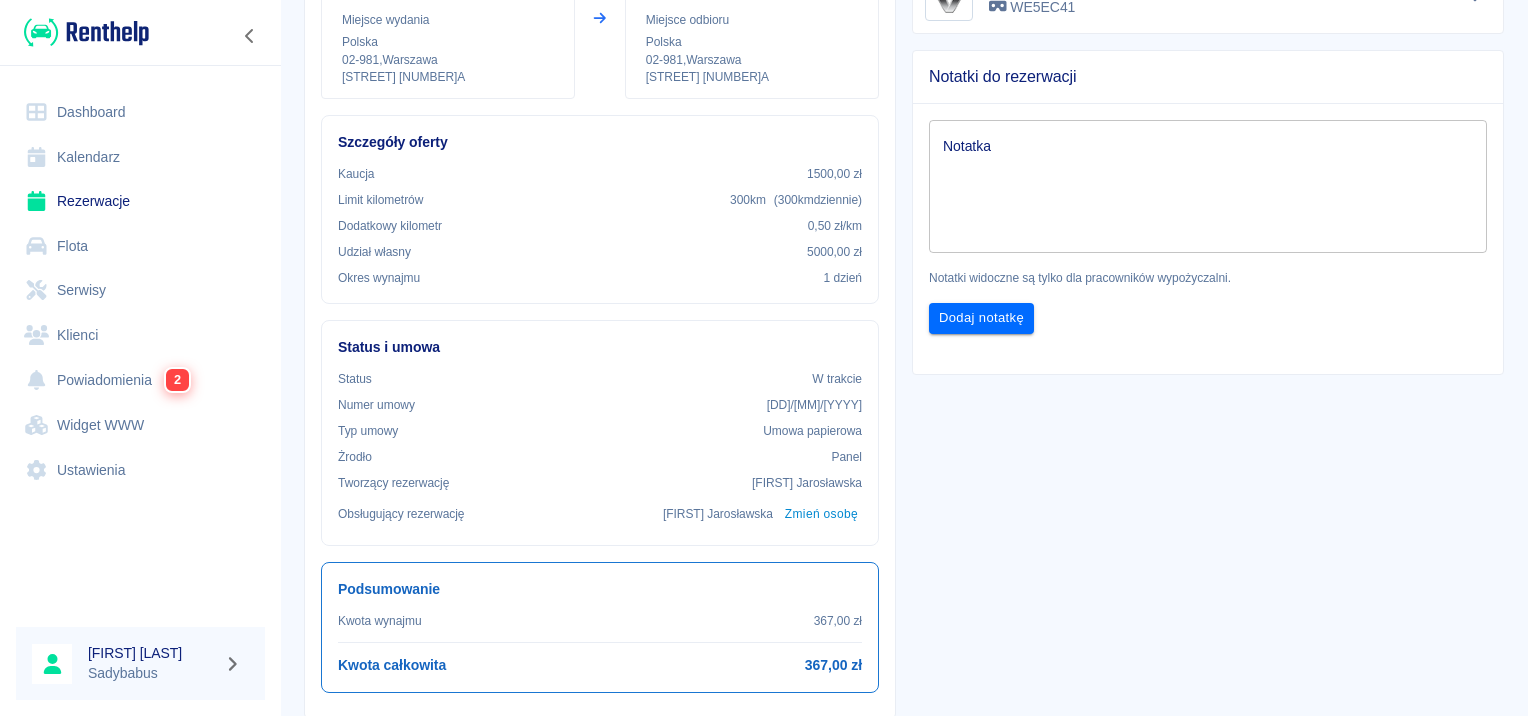 scroll, scrollTop: 0, scrollLeft: 0, axis: both 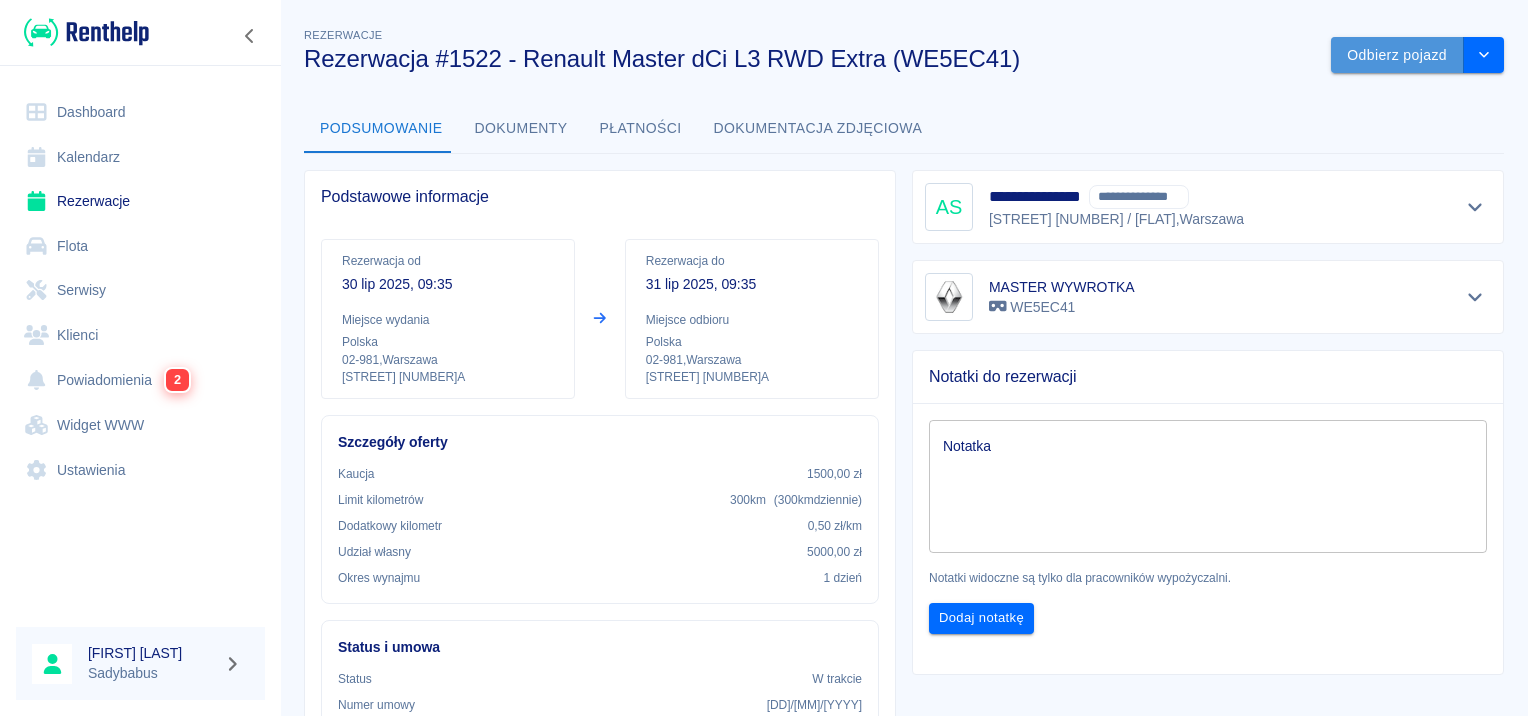 click on "Odbierz pojazd" at bounding box center [1397, 55] 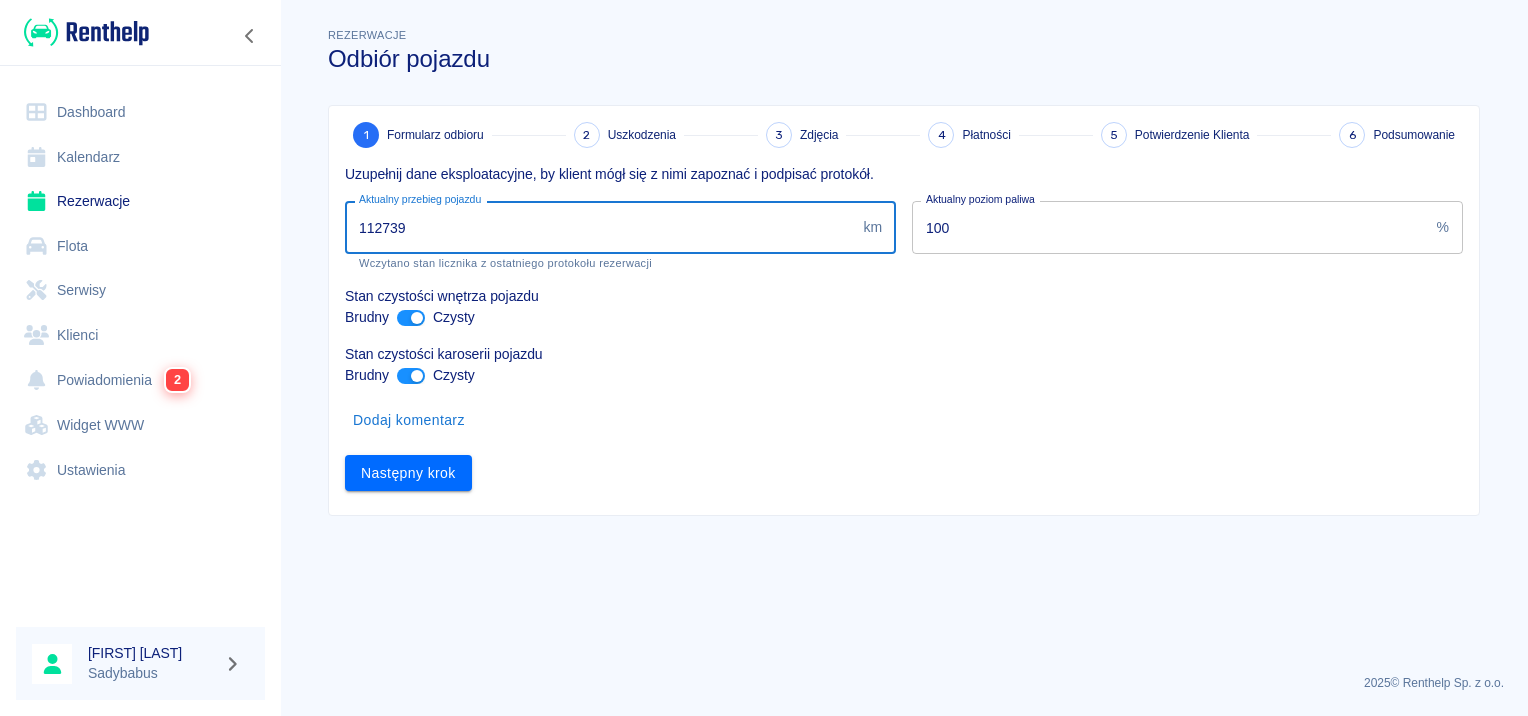drag, startPoint x: 382, startPoint y: 228, endPoint x: 573, endPoint y: 230, distance: 191.01047 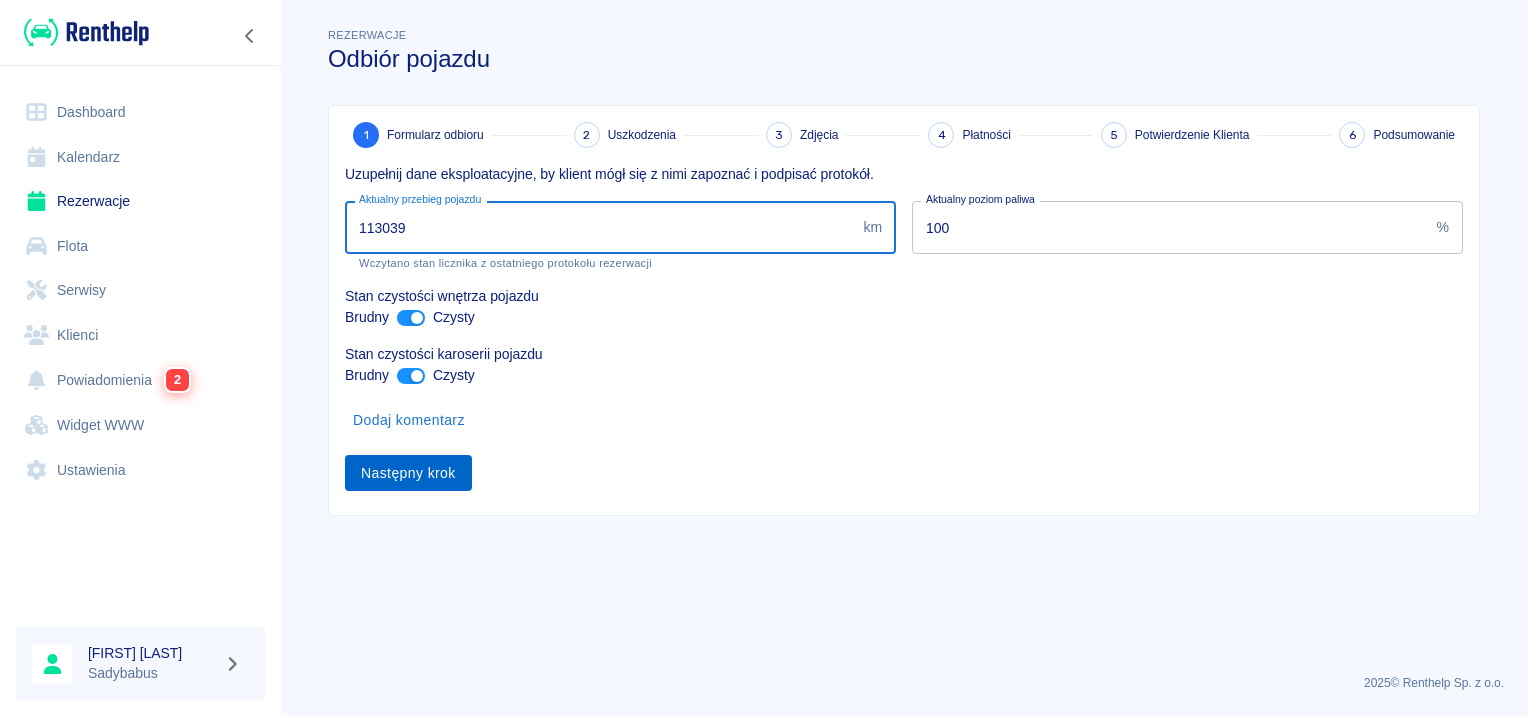 type on "113039" 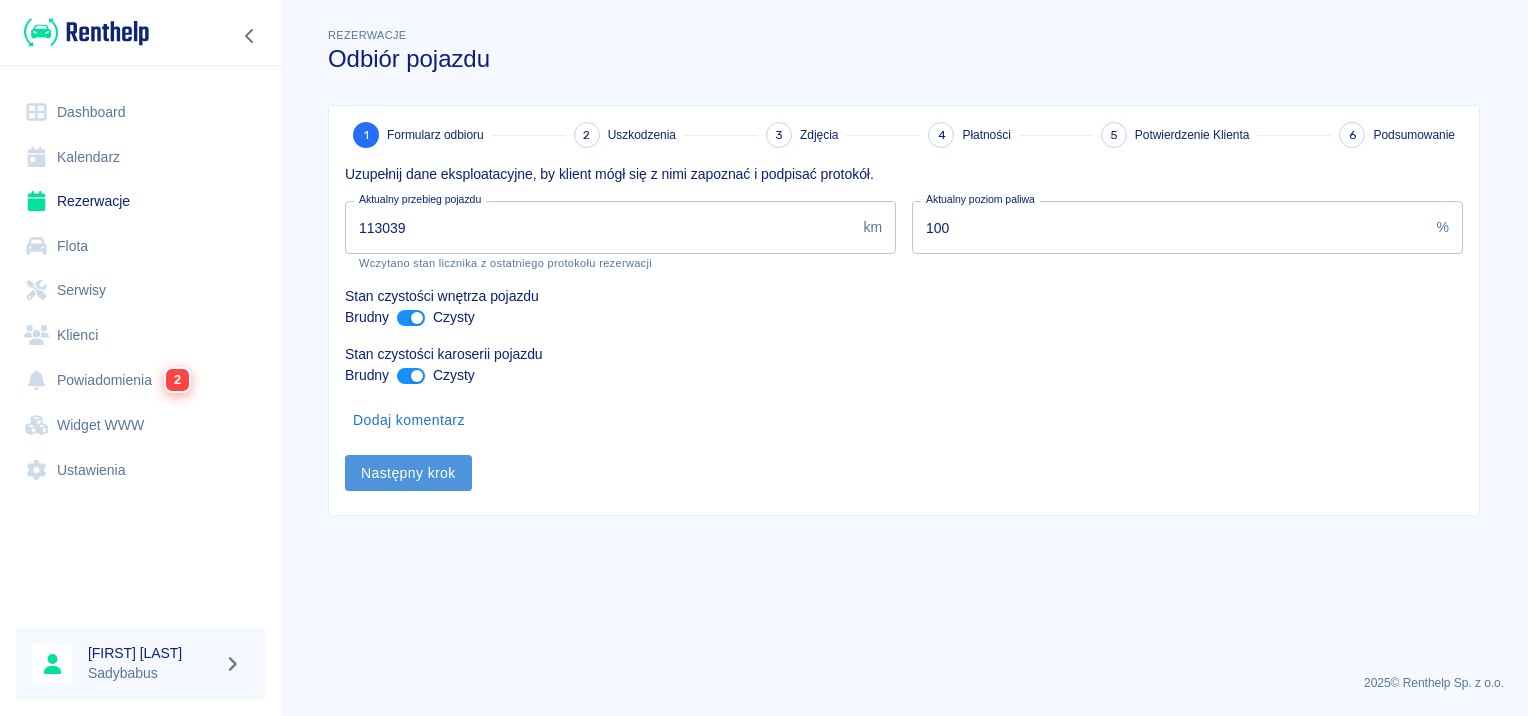click on "Następny krok" at bounding box center [408, 473] 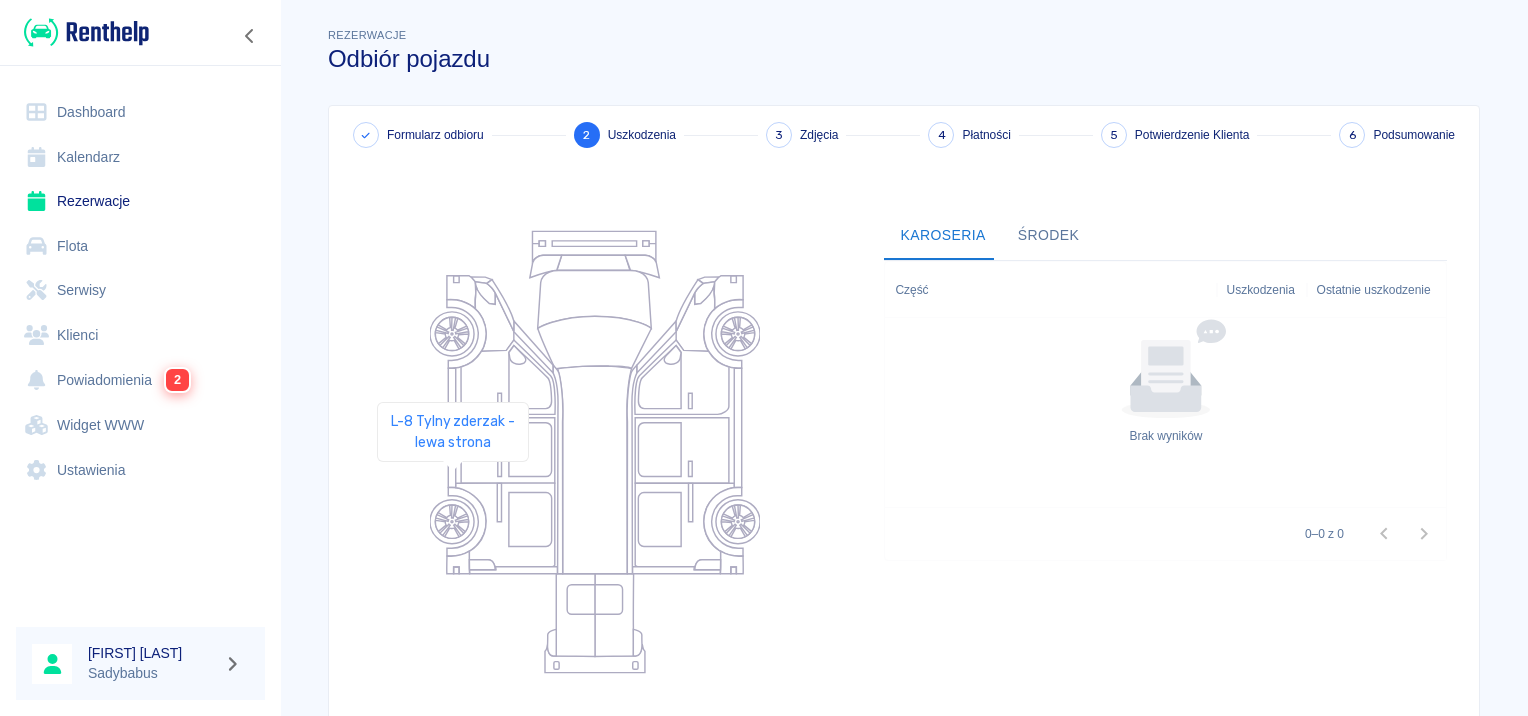 scroll, scrollTop: 238, scrollLeft: 0, axis: vertical 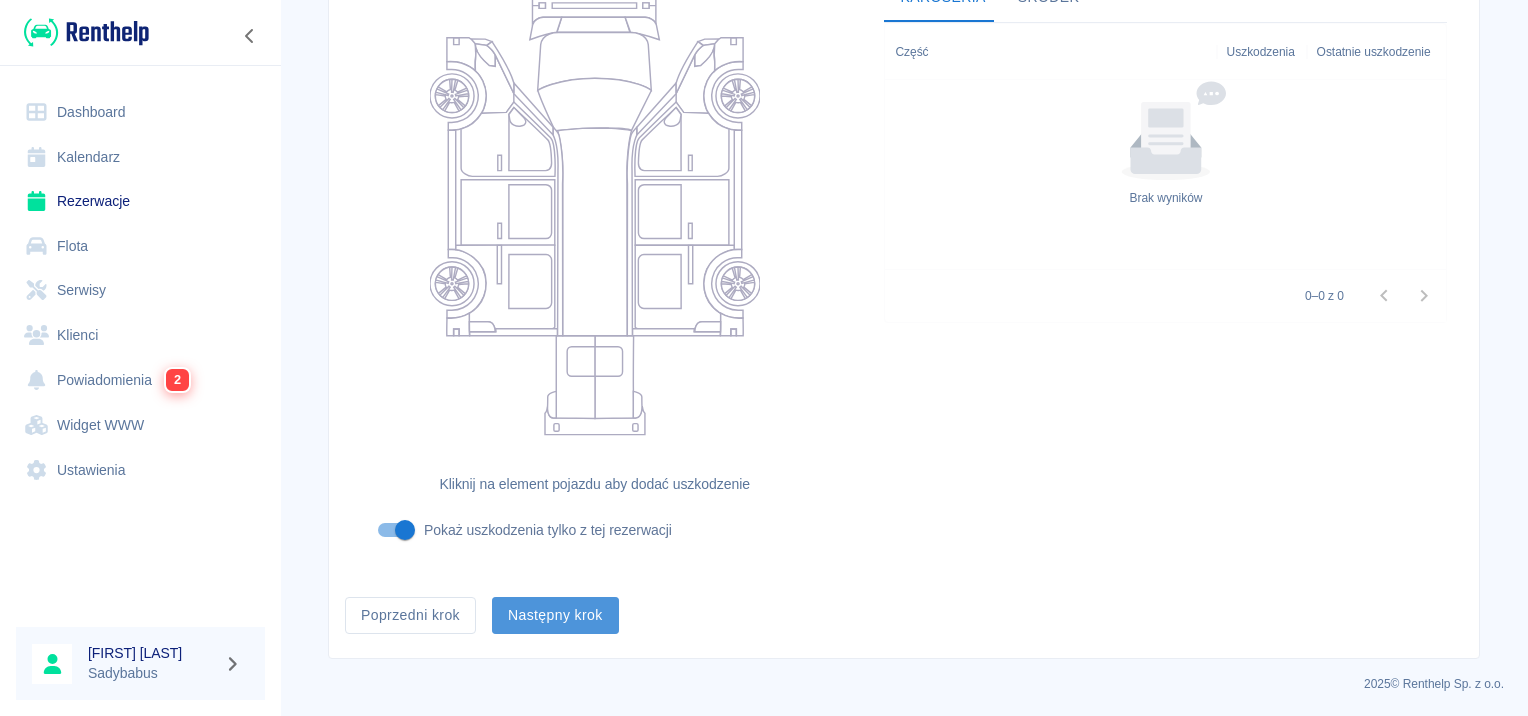 click on "Następny krok" at bounding box center [555, 615] 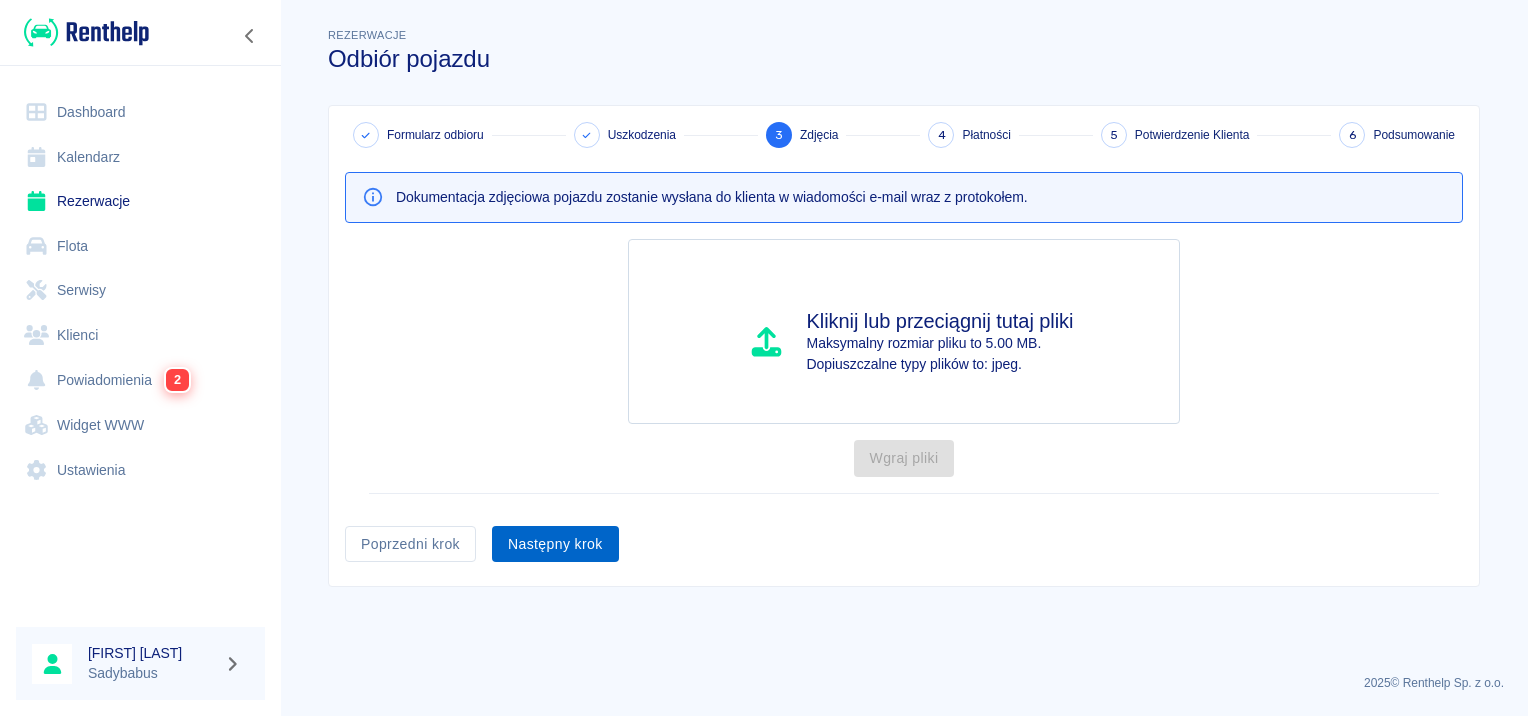 click on "Następny krok" at bounding box center (555, 544) 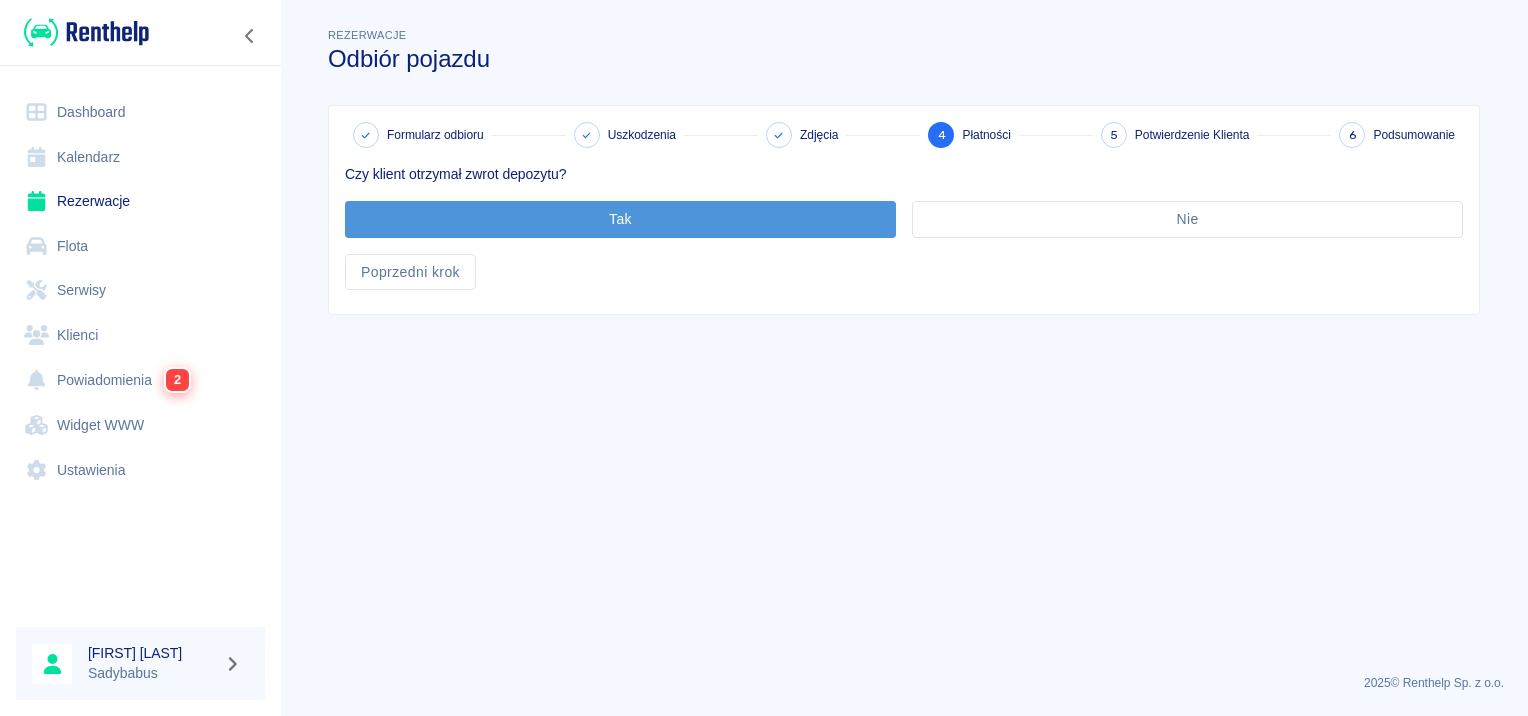 click on "Tak" at bounding box center [620, 219] 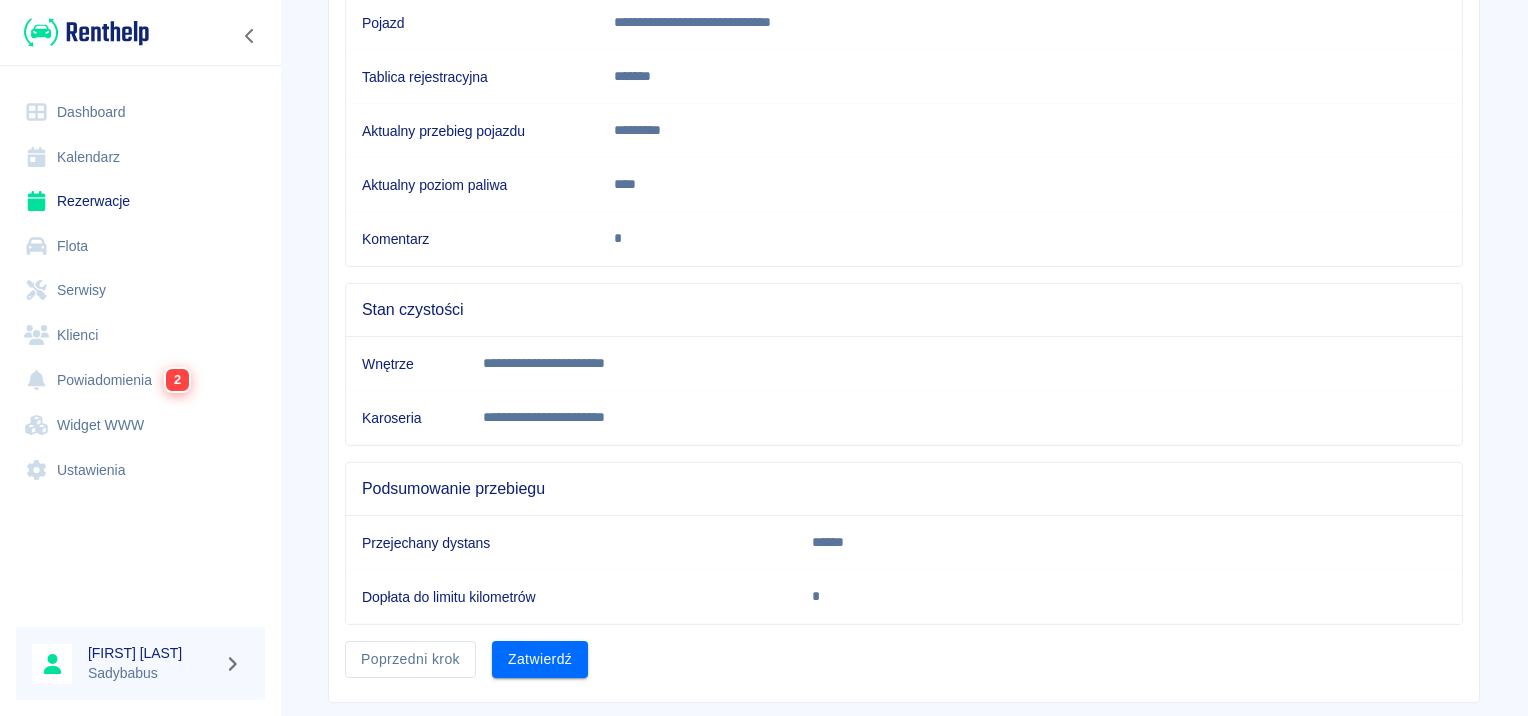 scroll, scrollTop: 353, scrollLeft: 0, axis: vertical 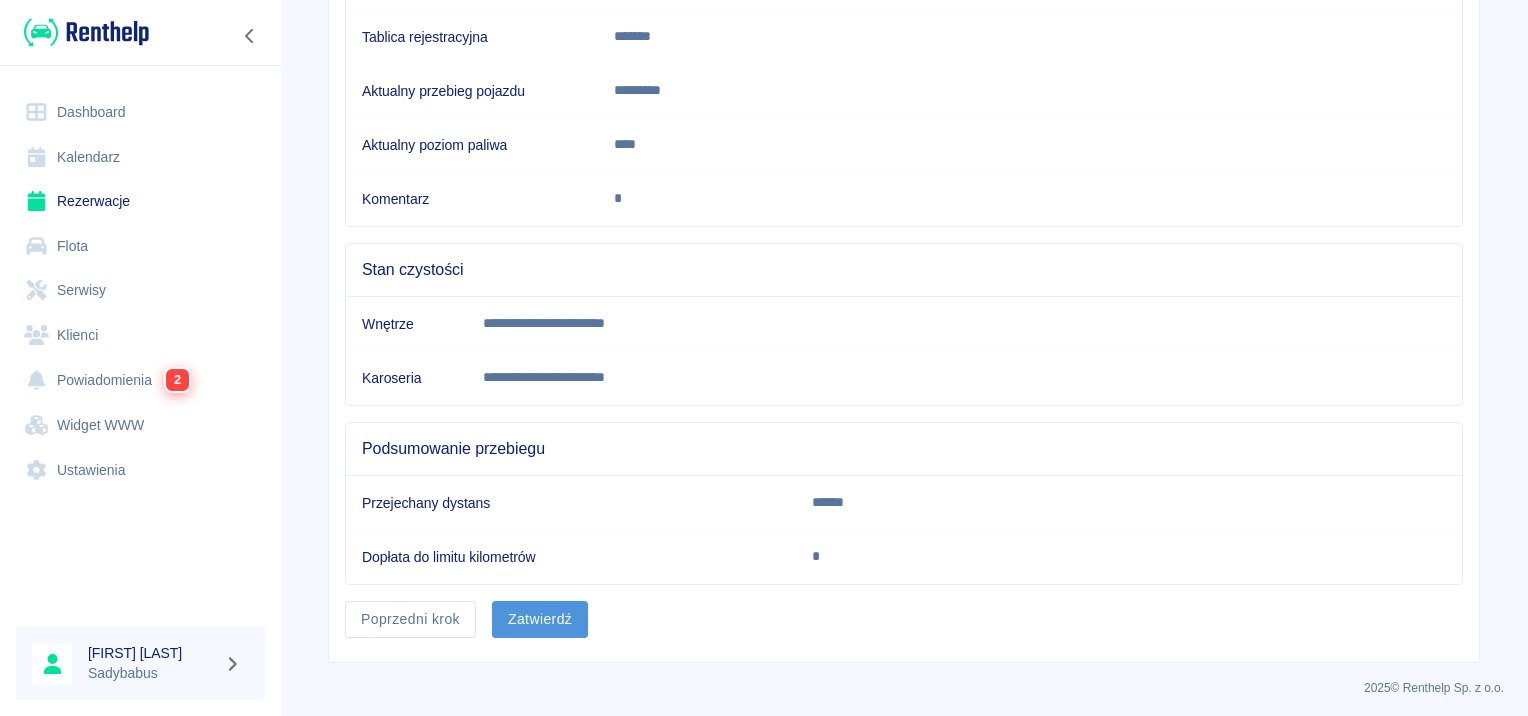 click on "Zatwierdź" at bounding box center [540, 619] 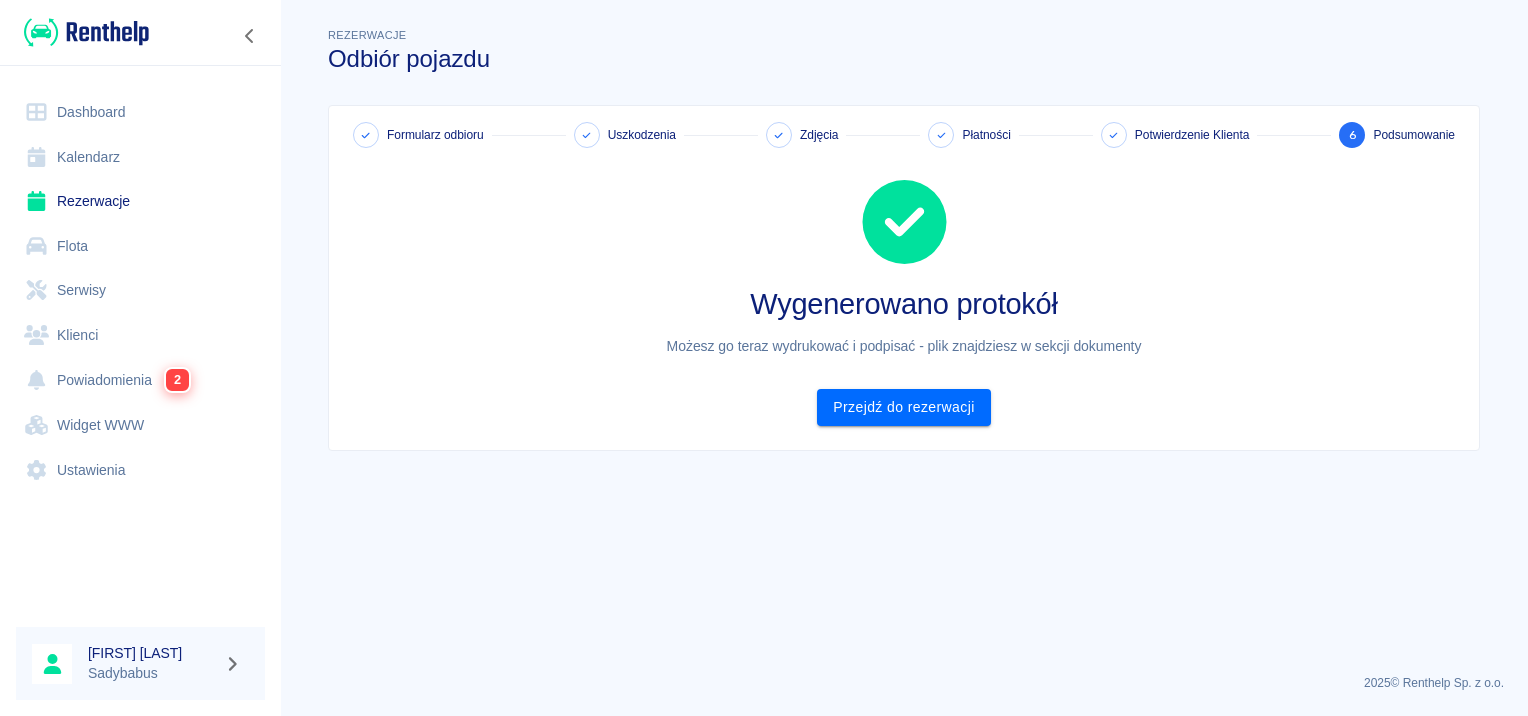 scroll, scrollTop: 0, scrollLeft: 0, axis: both 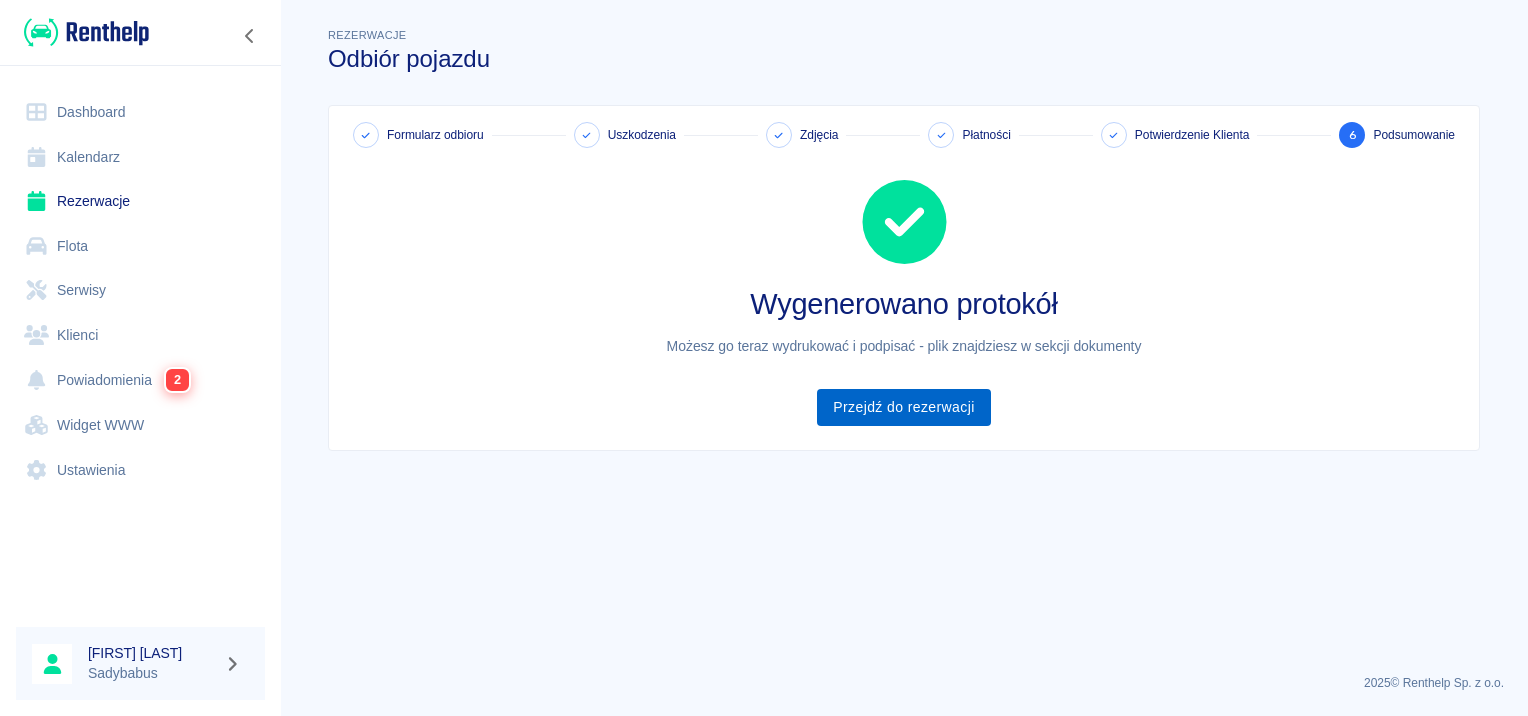 drag, startPoint x: 849, startPoint y: 432, endPoint x: 850, endPoint y: 422, distance: 10.049875 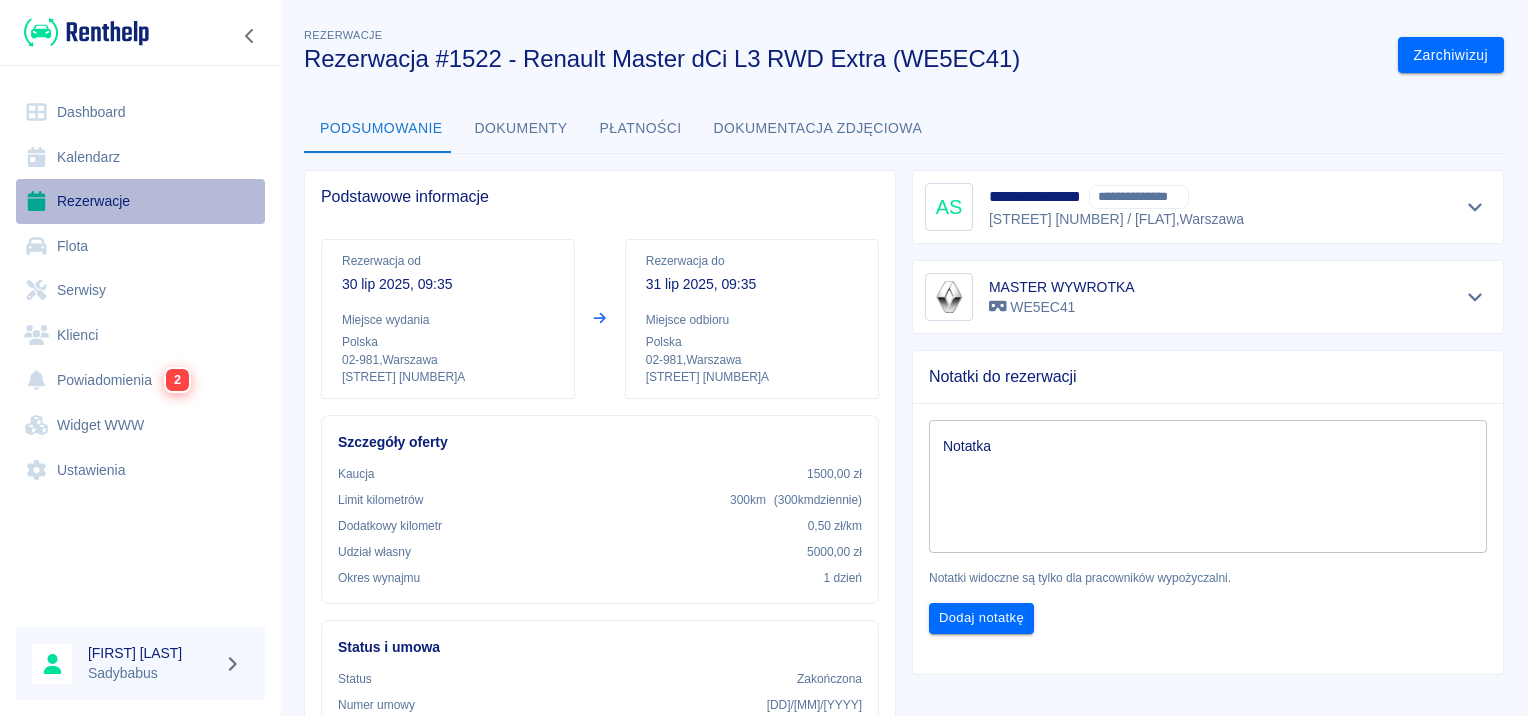 click on "Rezerwacje" at bounding box center (140, 201) 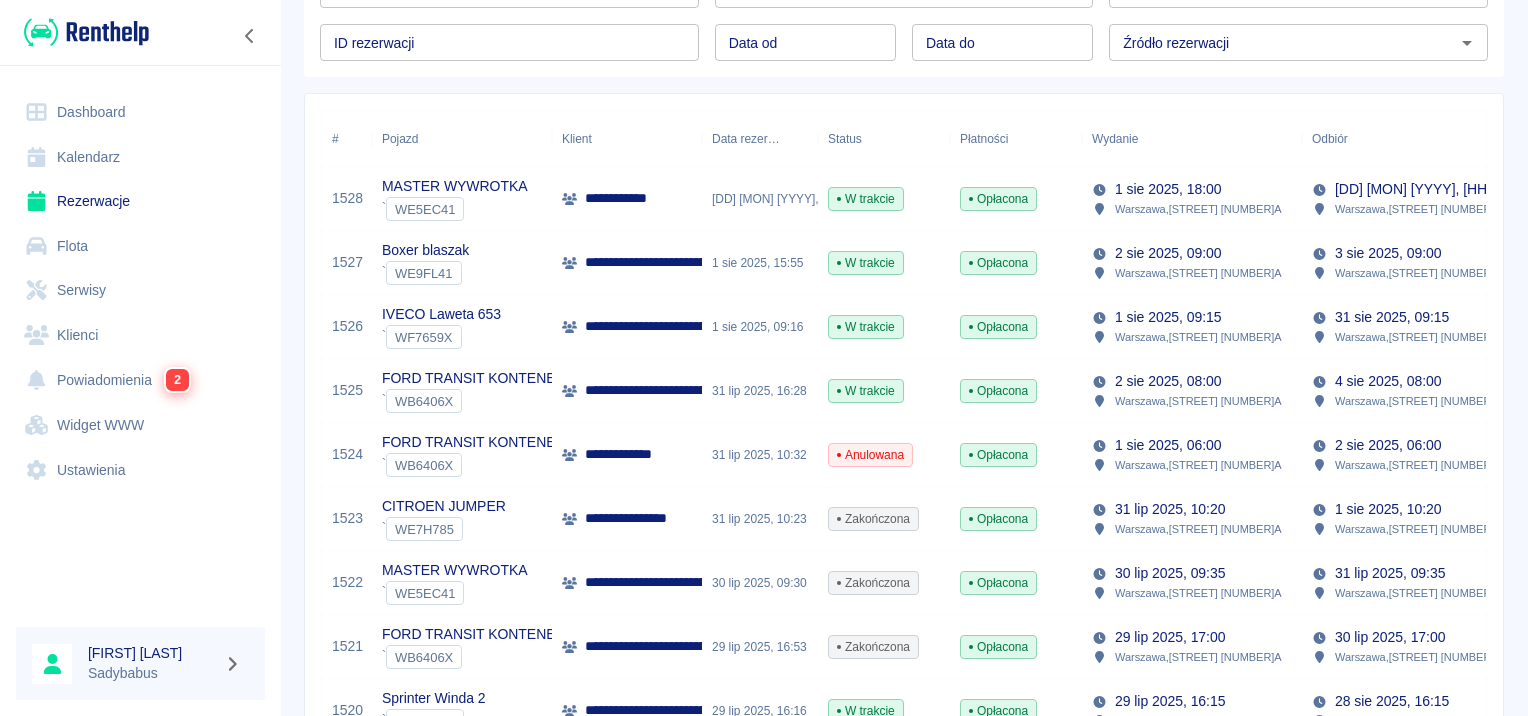 scroll, scrollTop: 300, scrollLeft: 0, axis: vertical 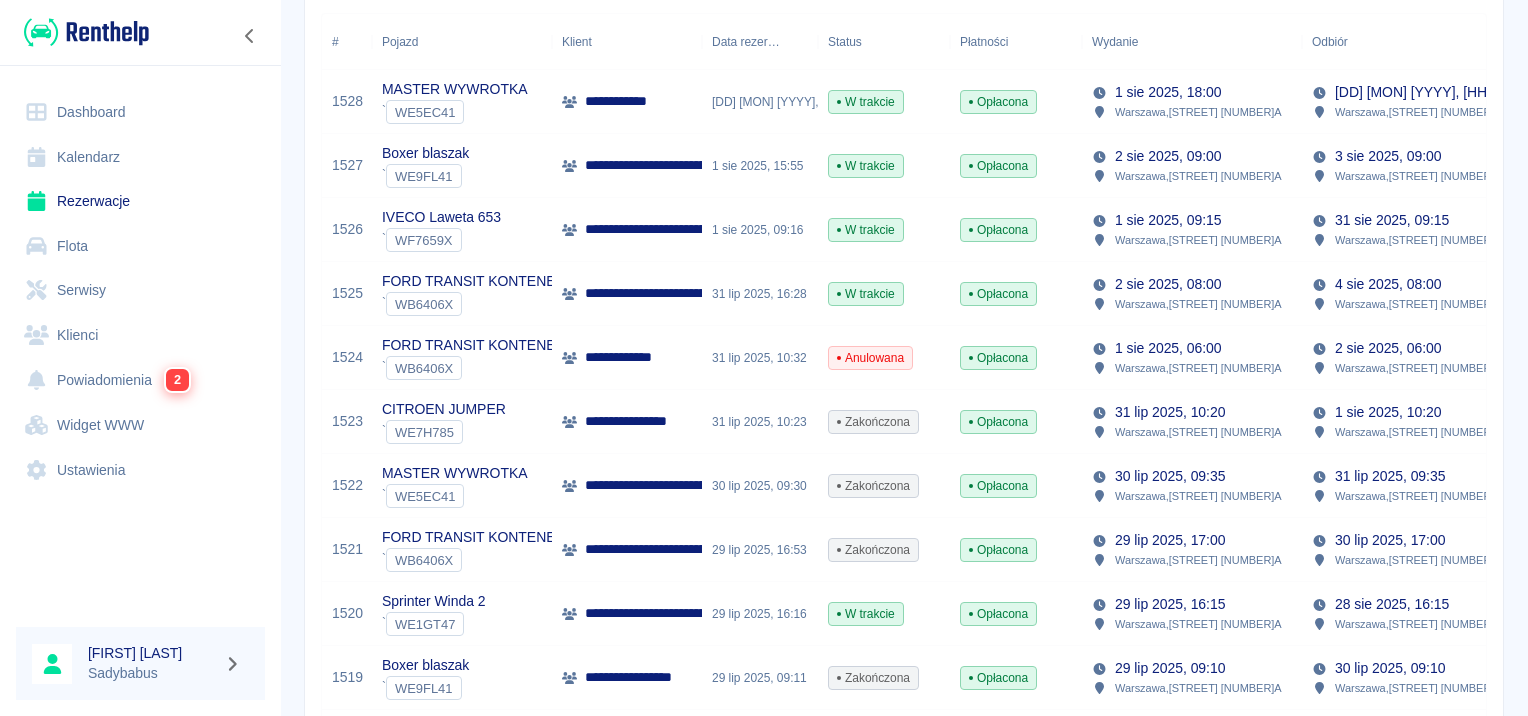 click on "30 lip 2025, 09:30" at bounding box center [760, 486] 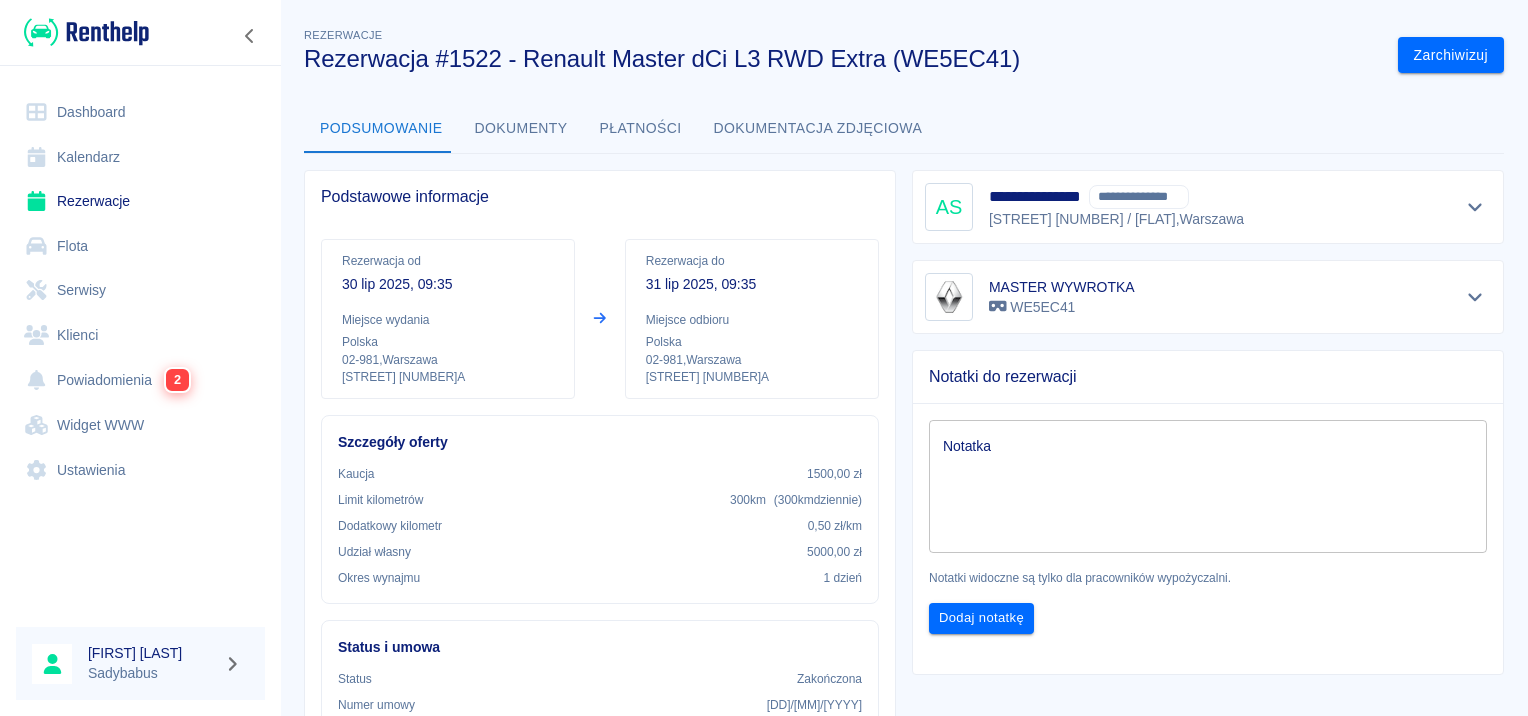 click on "Dokumenty" at bounding box center [521, 129] 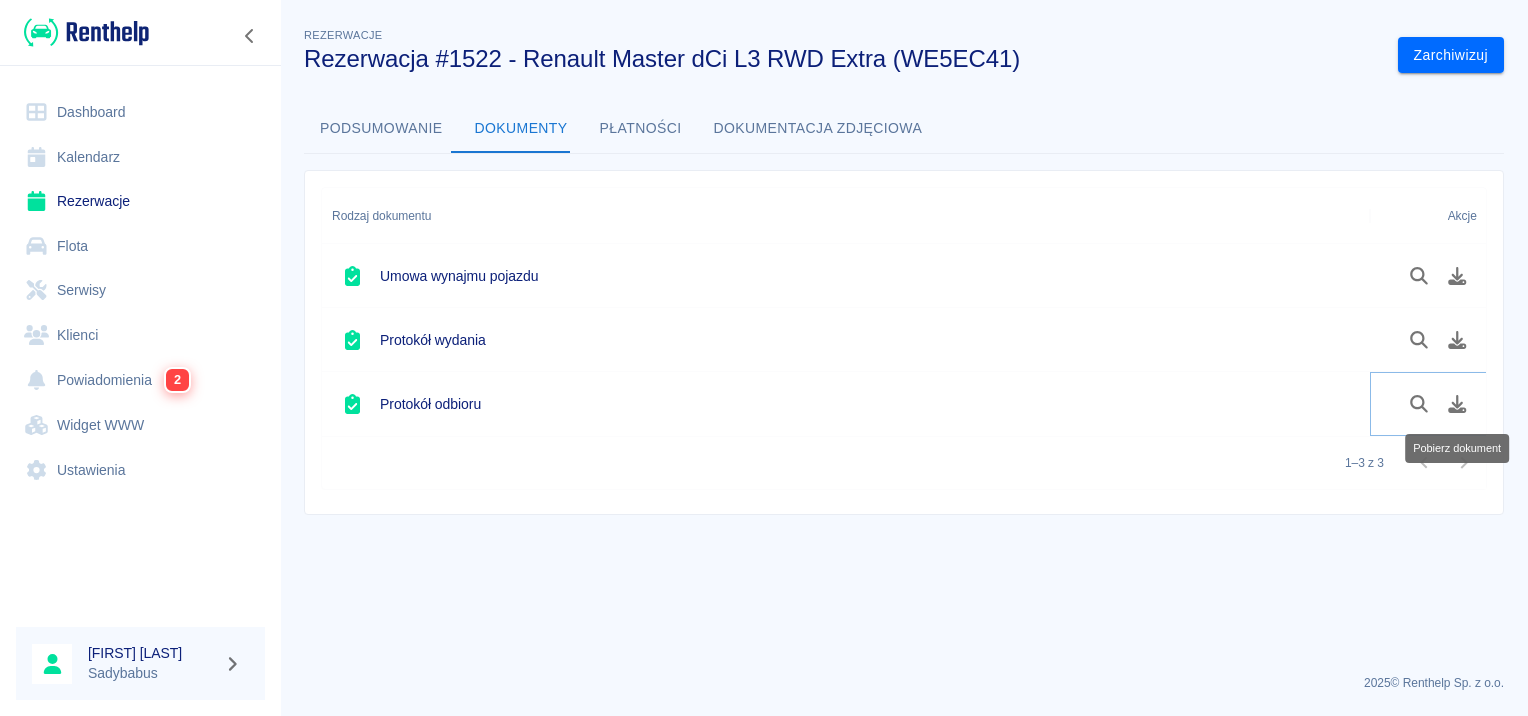 click 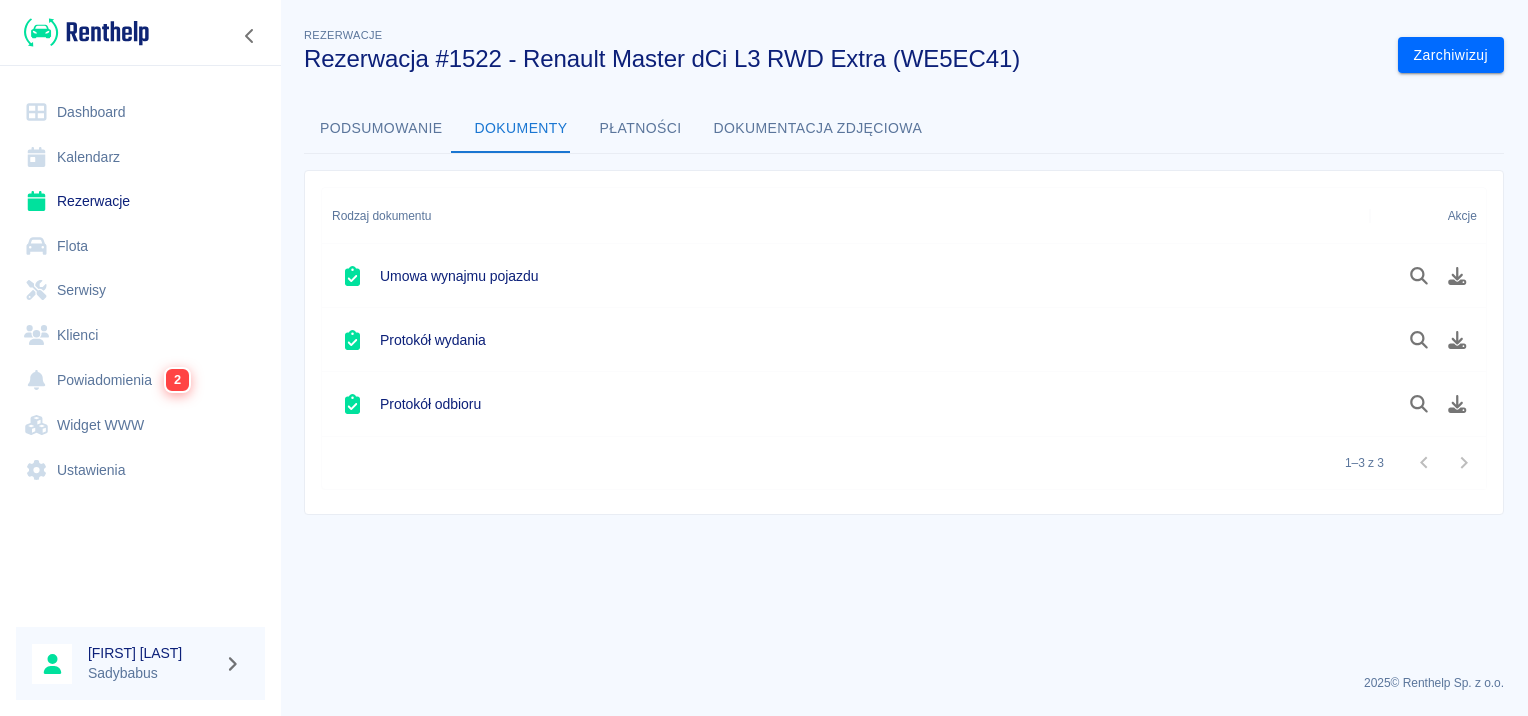 click on "Kalendarz" at bounding box center [140, 157] 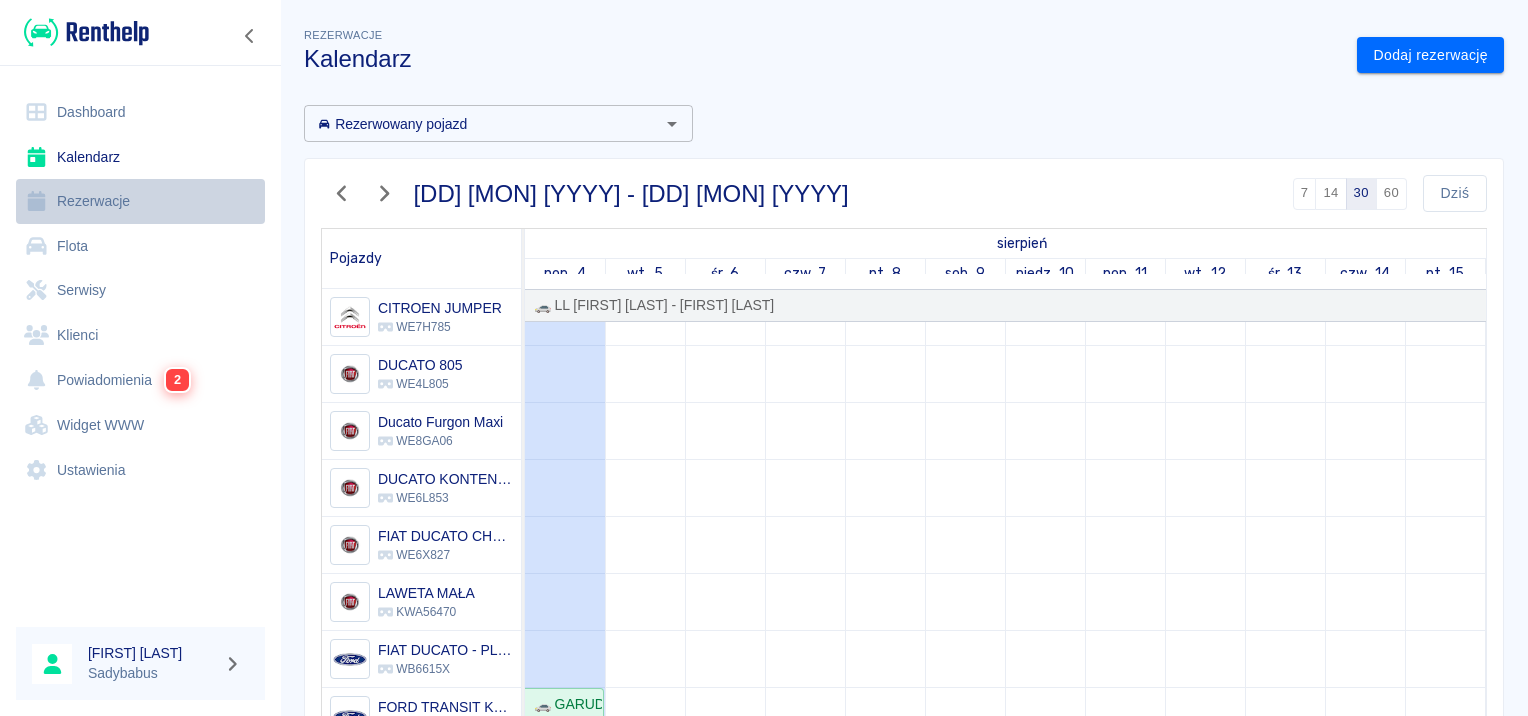 click on "Rezerwacje" at bounding box center (140, 201) 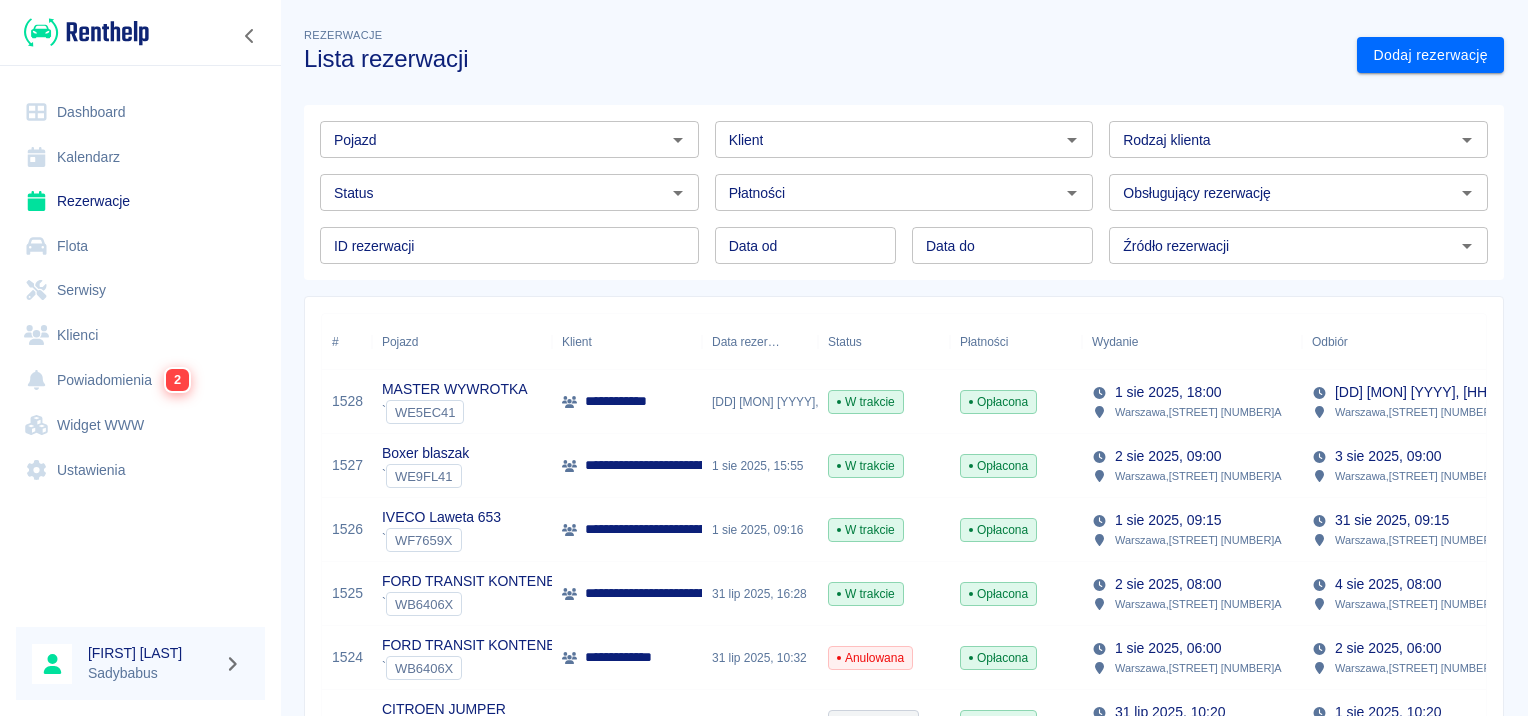 click on "**********" at bounding box center (627, 402) 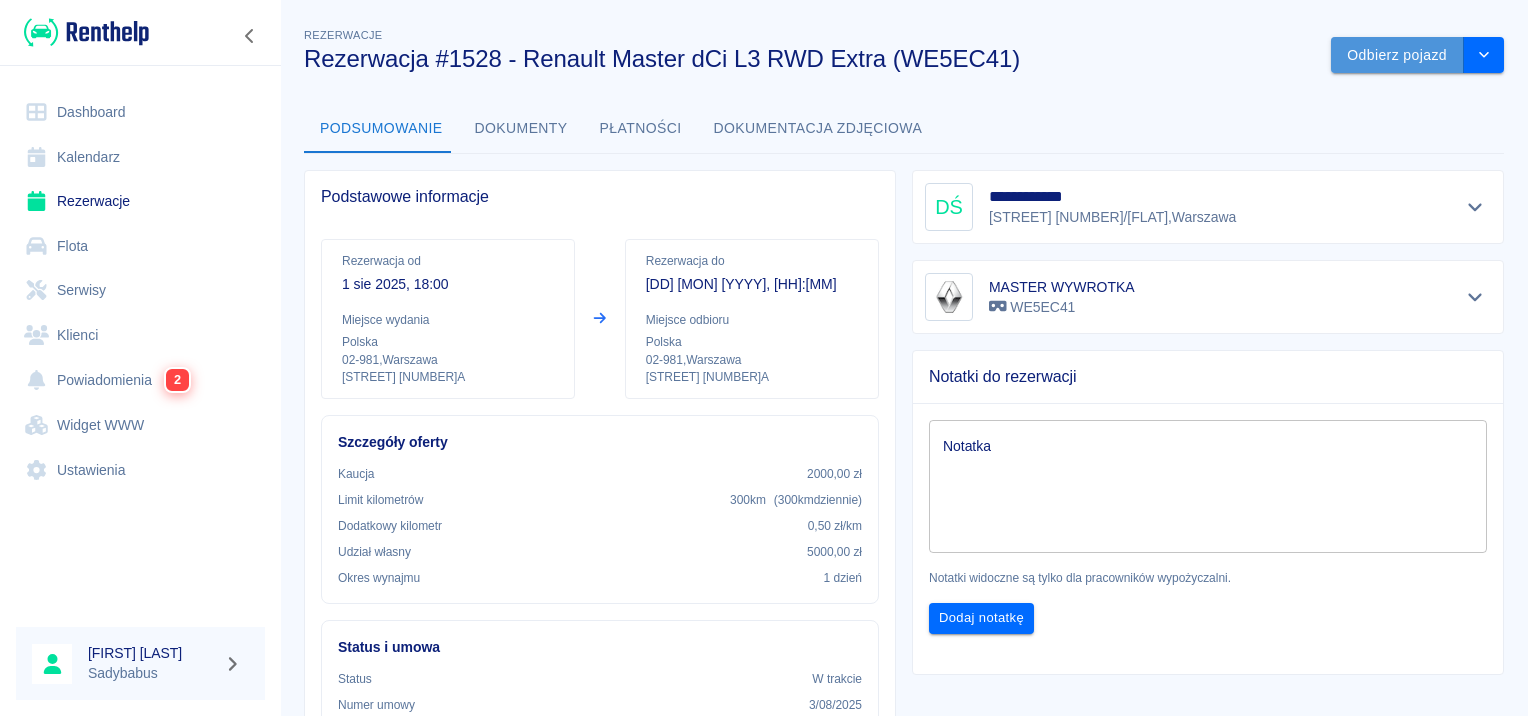 click on "Odbierz pojazd" at bounding box center [1397, 55] 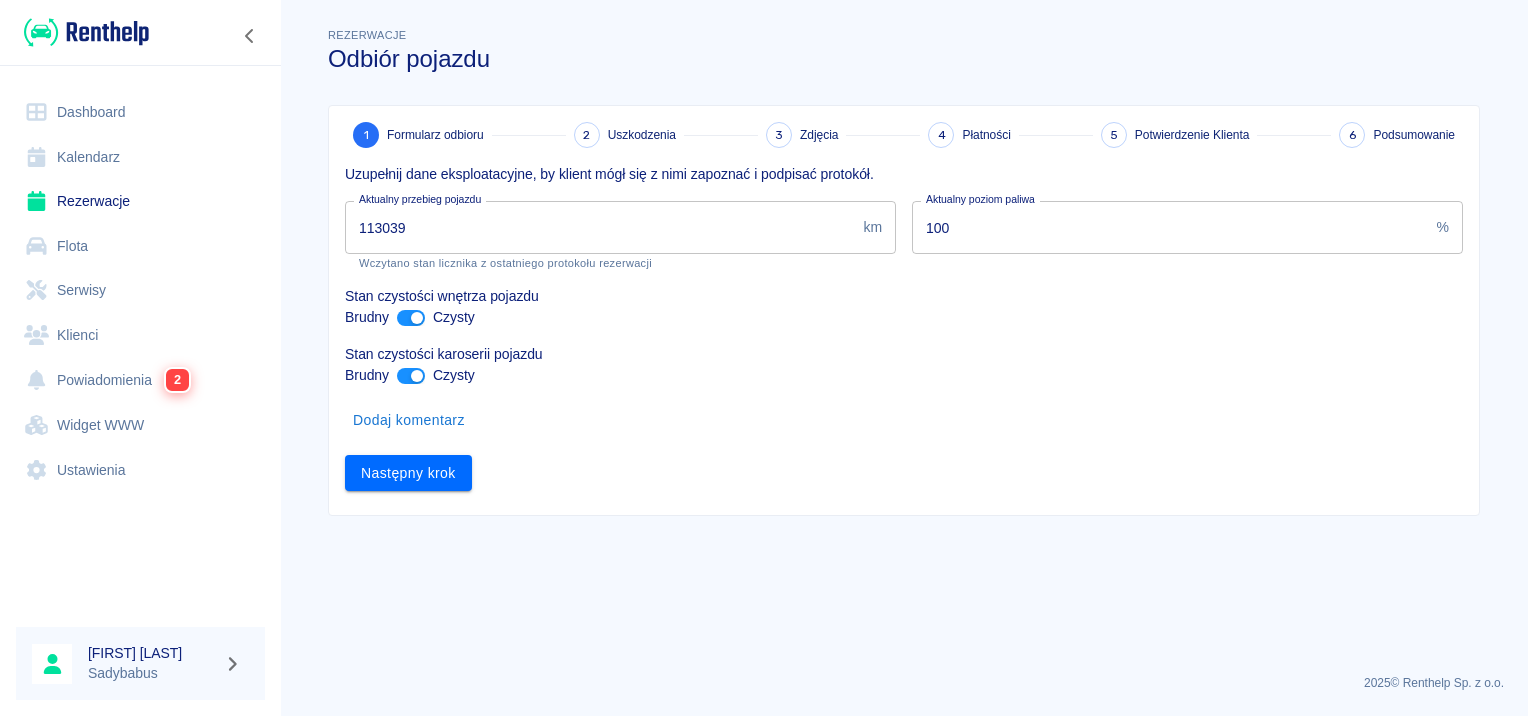 click on "113039" at bounding box center [600, 227] 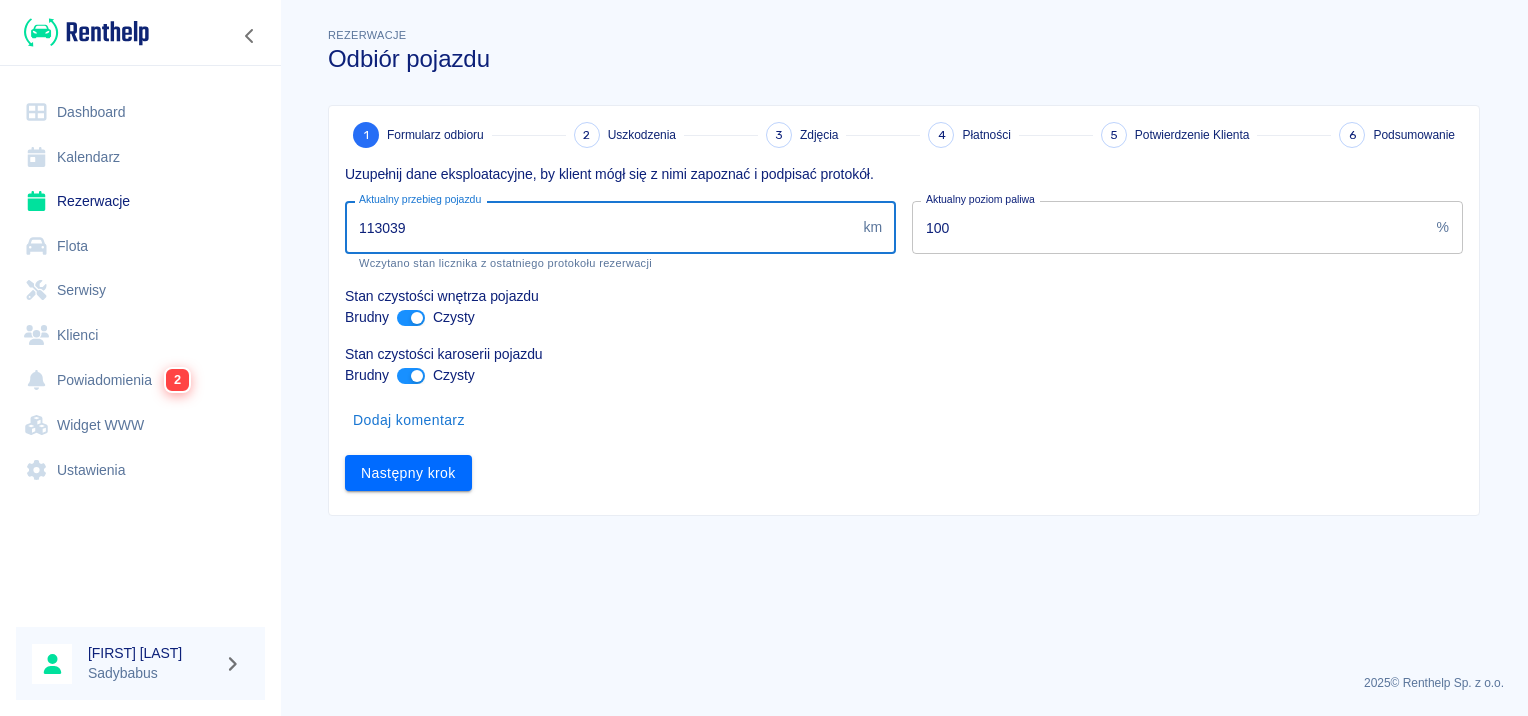 click on "113039" at bounding box center (600, 227) 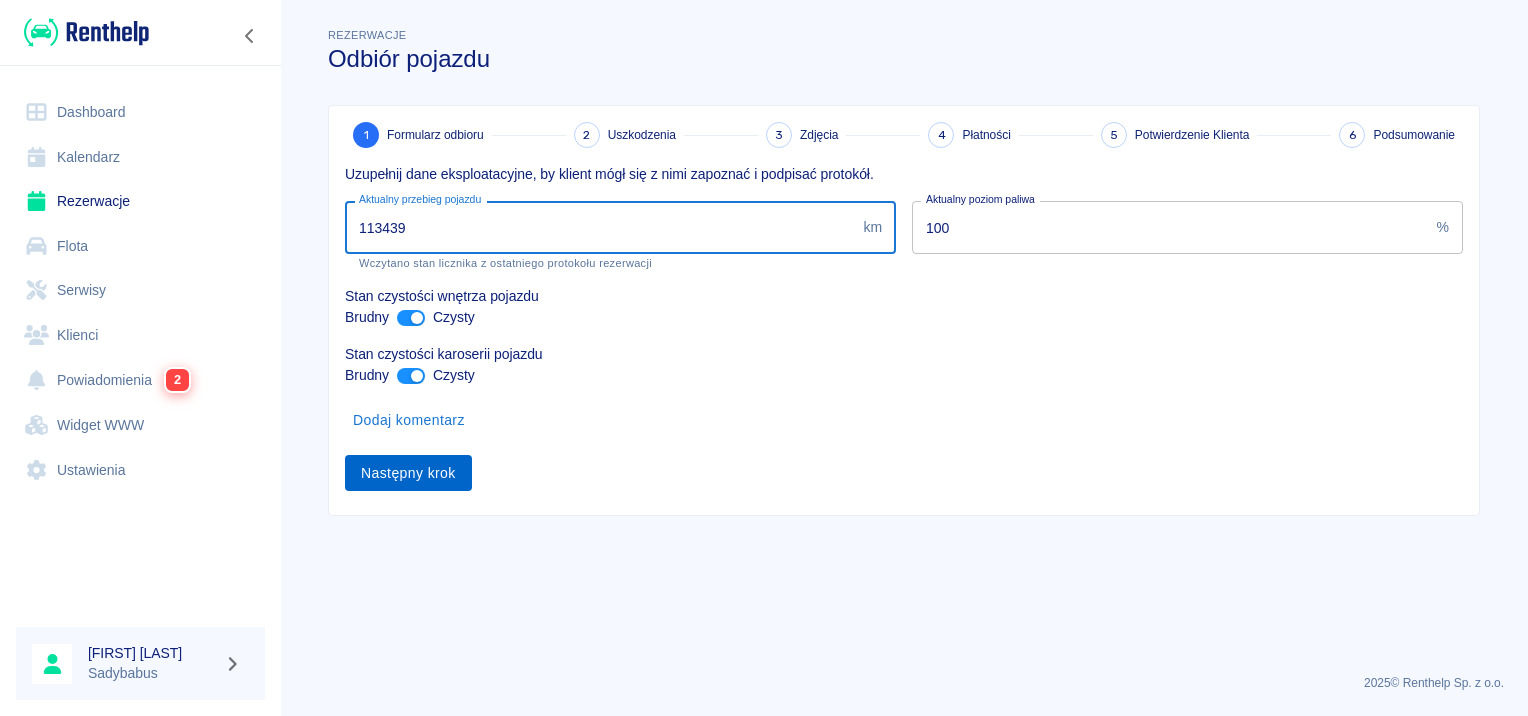 type on "113439" 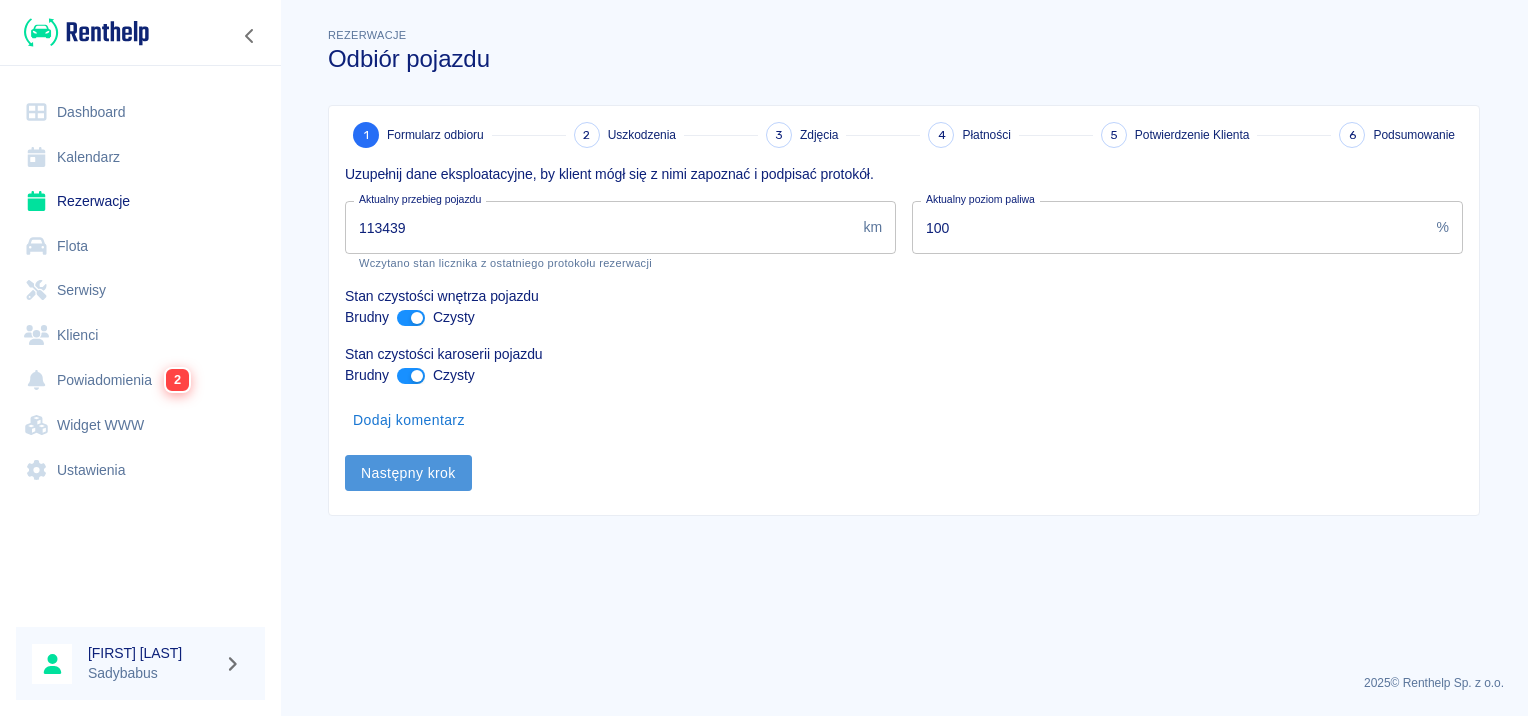 click on "Następny krok" at bounding box center [408, 473] 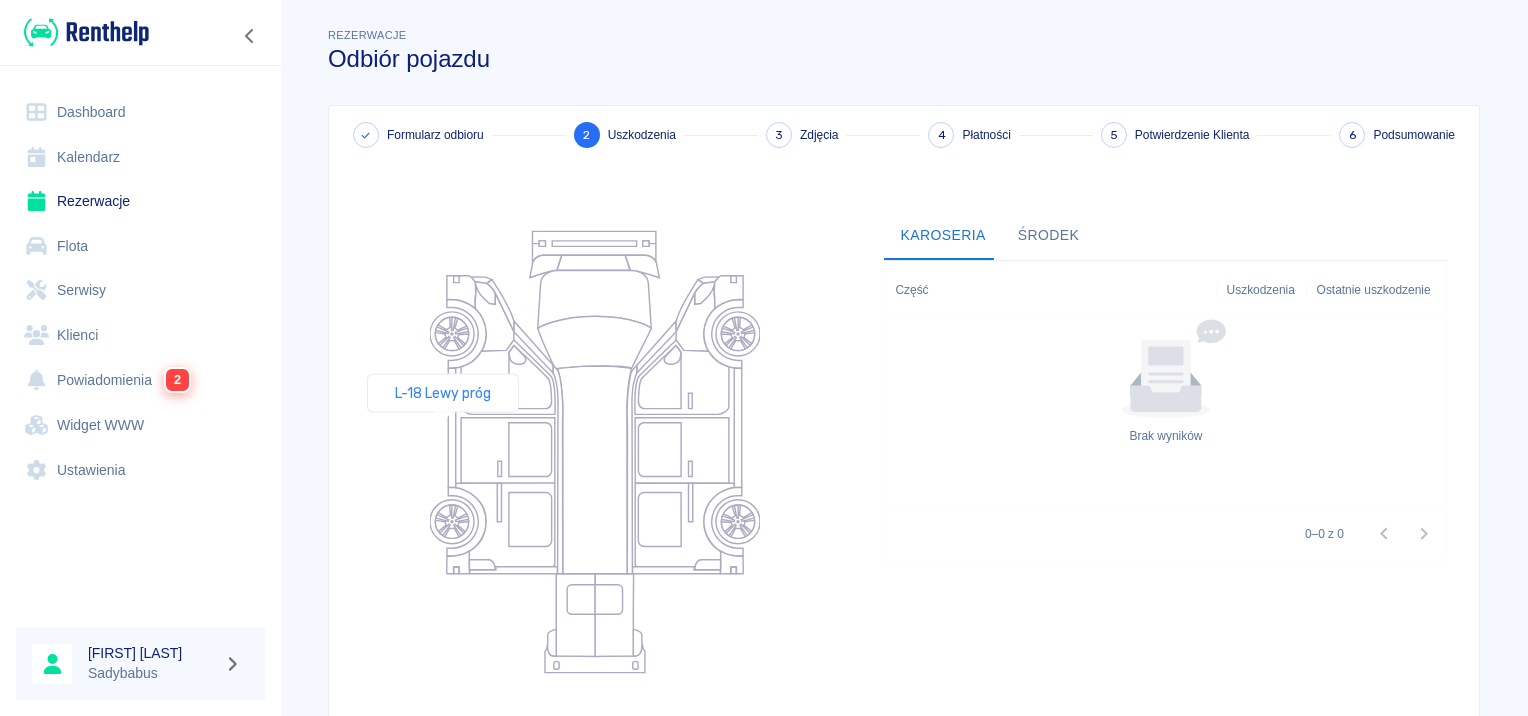 scroll, scrollTop: 238, scrollLeft: 0, axis: vertical 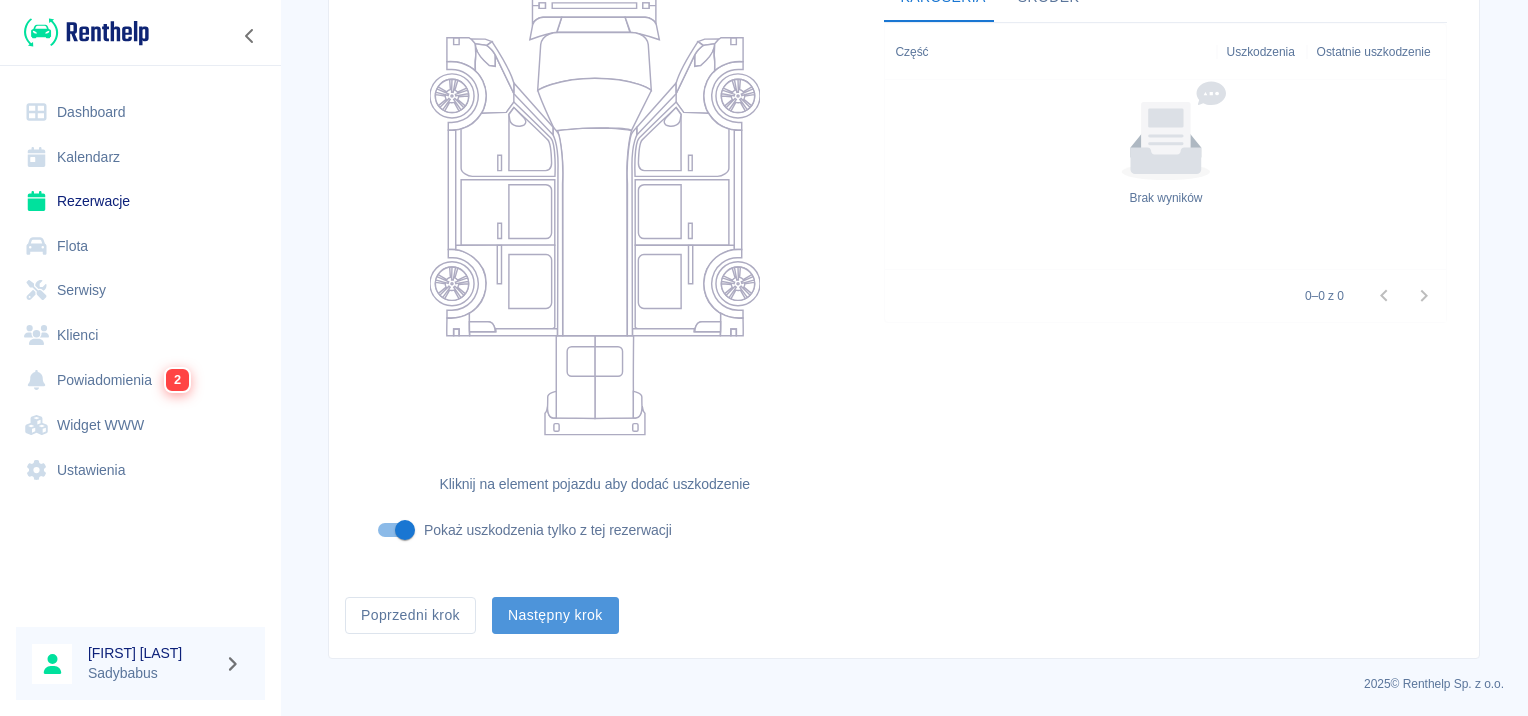 click on "Następny krok" at bounding box center [555, 615] 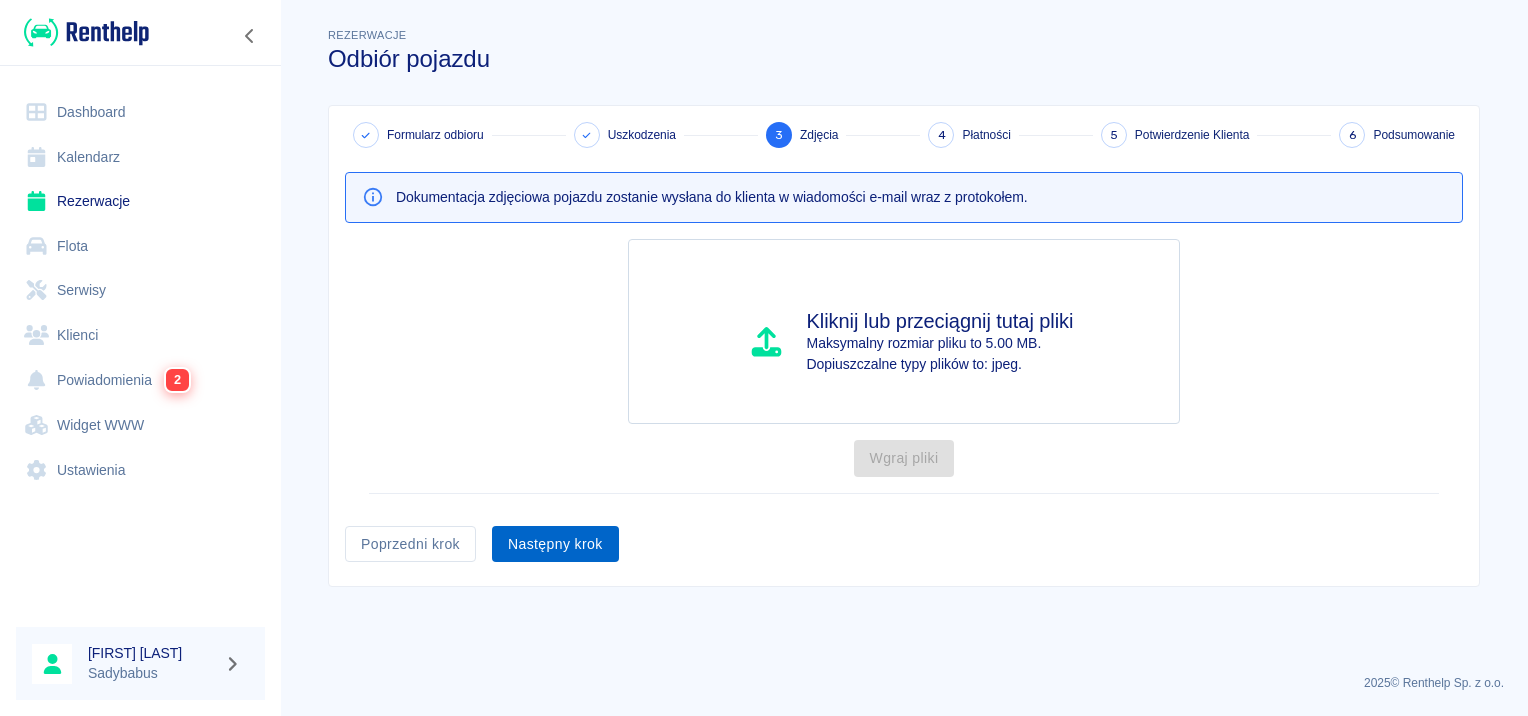 click on "Następny krok" at bounding box center [555, 544] 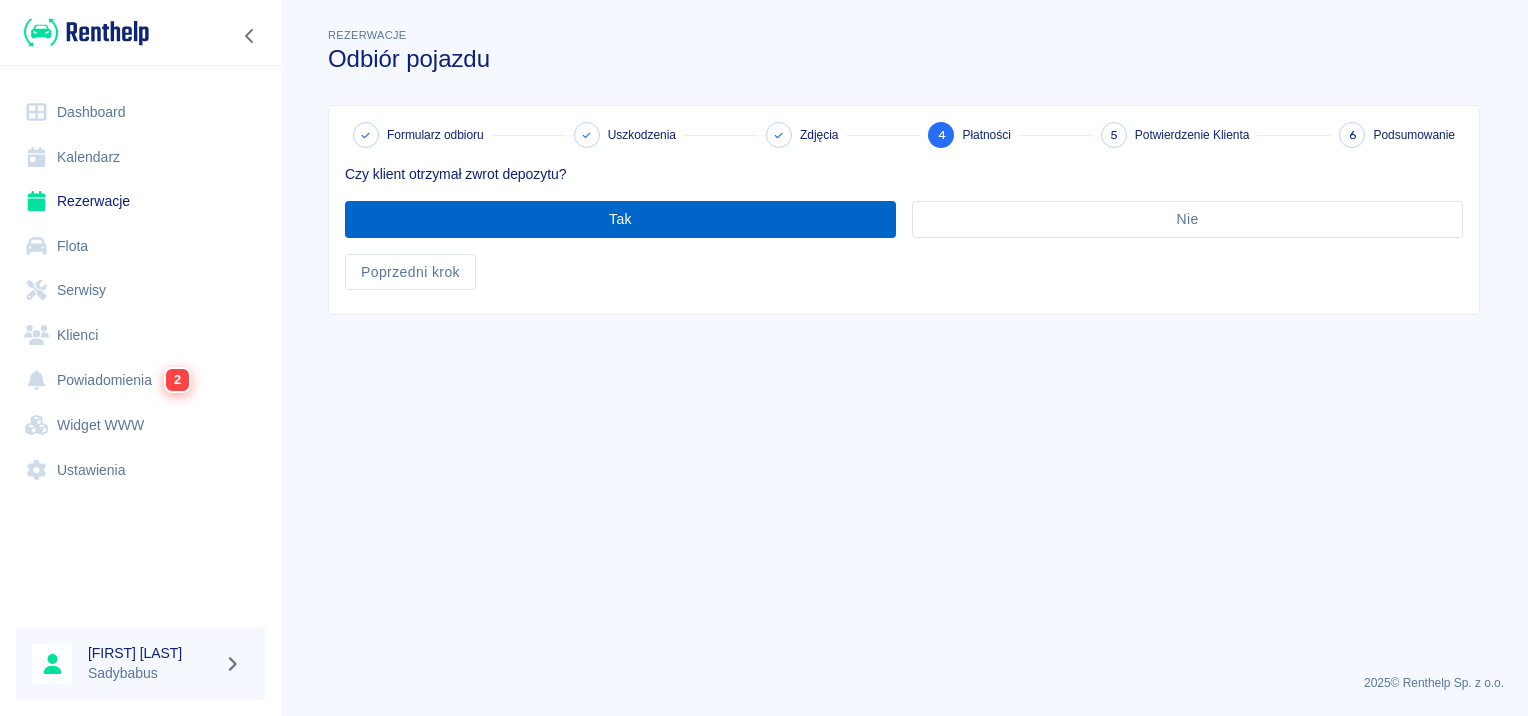 click on "Tak" at bounding box center [620, 219] 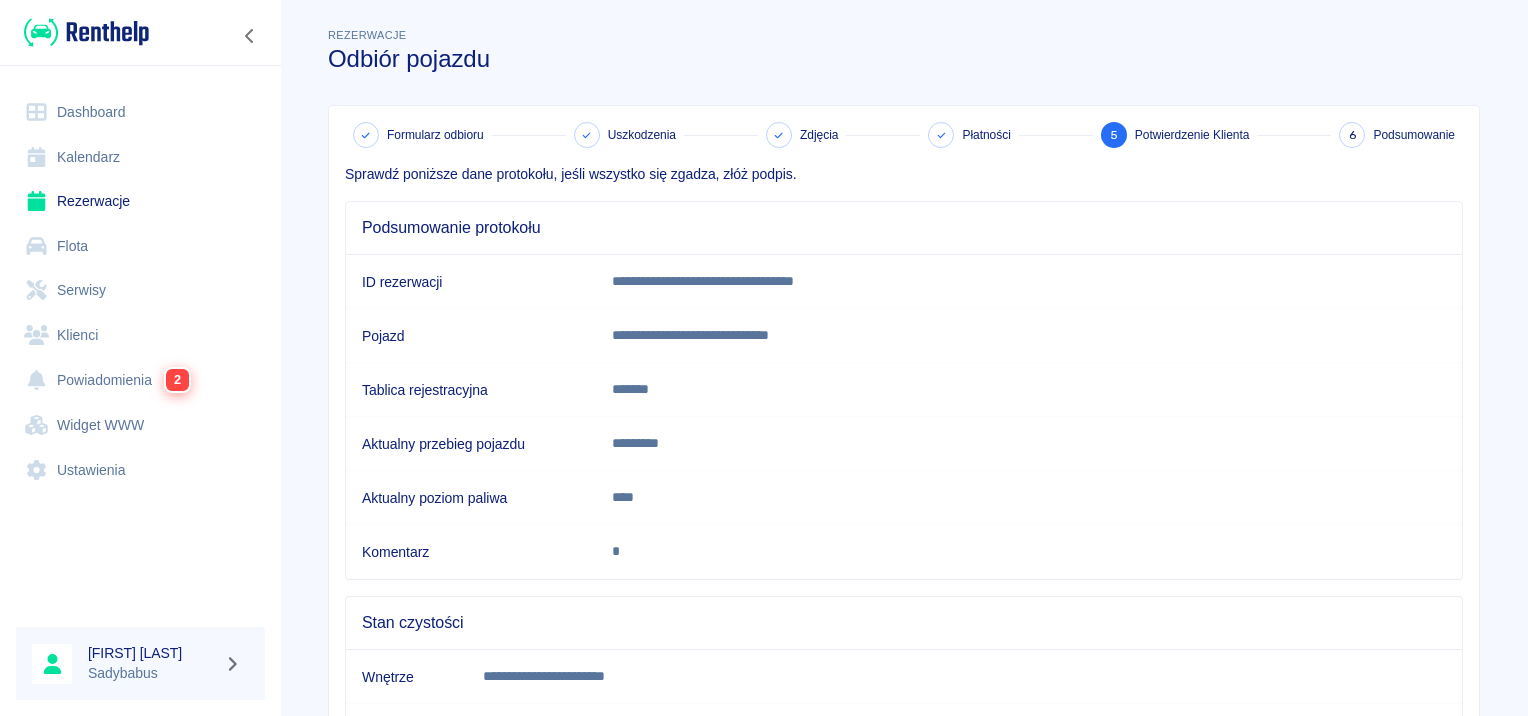 scroll, scrollTop: 353, scrollLeft: 0, axis: vertical 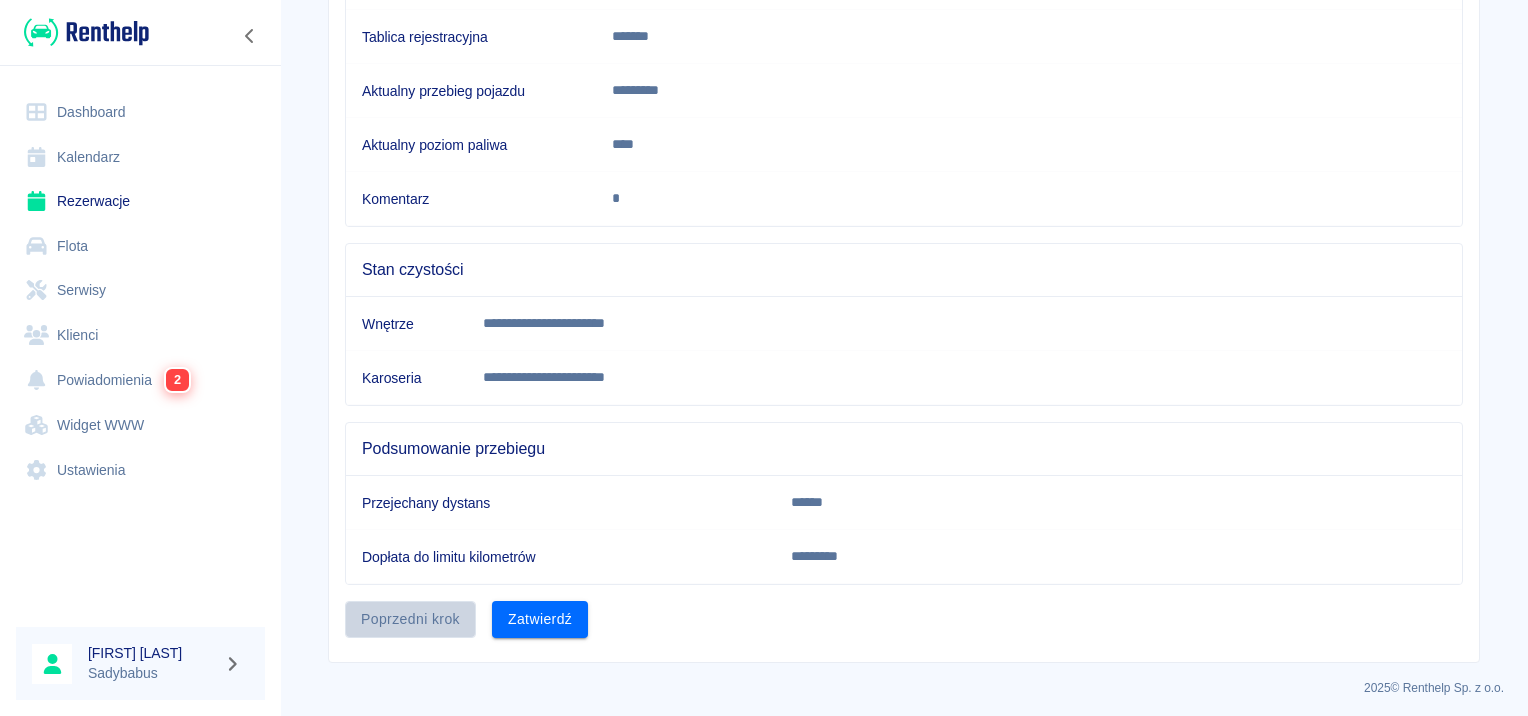 click on "Poprzedni krok" at bounding box center [410, 619] 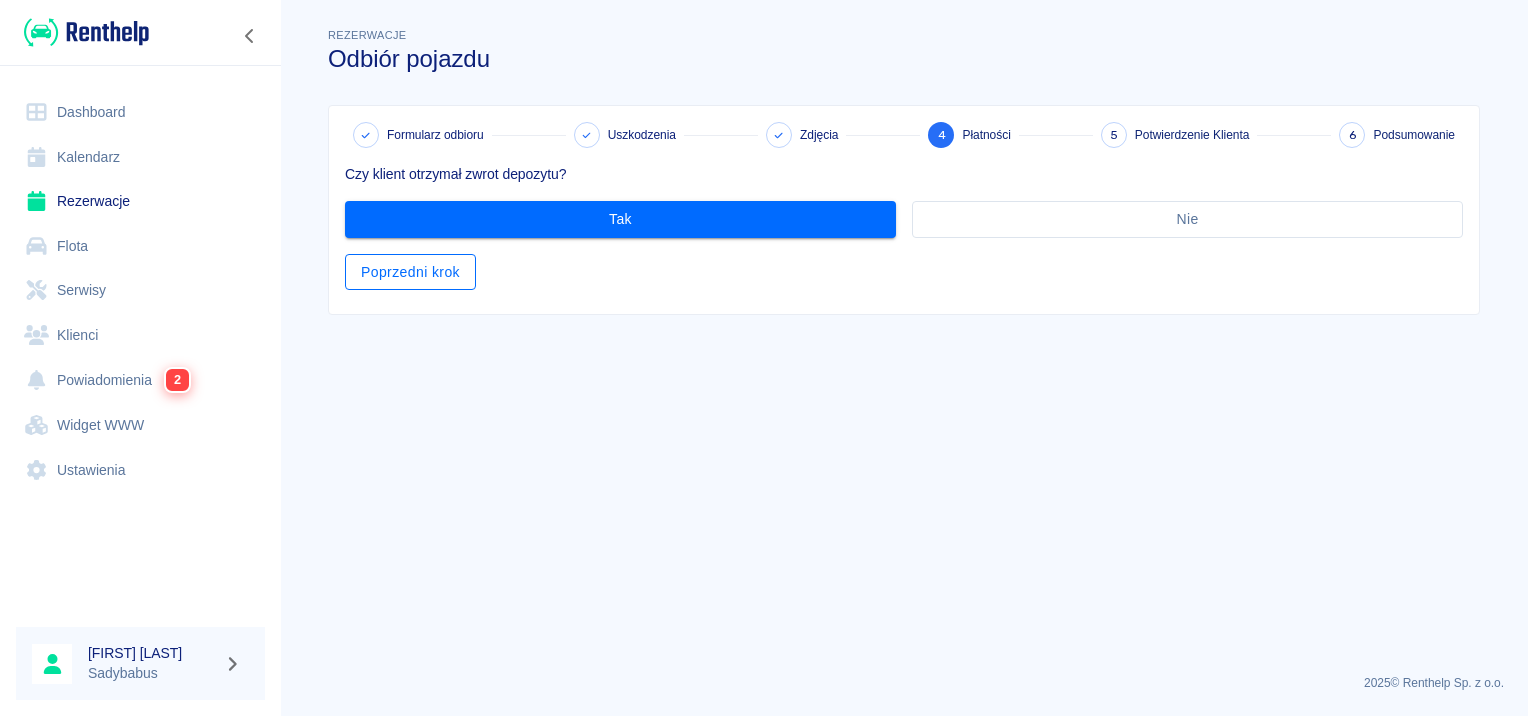 click on "Poprzedni krok" at bounding box center (410, 272) 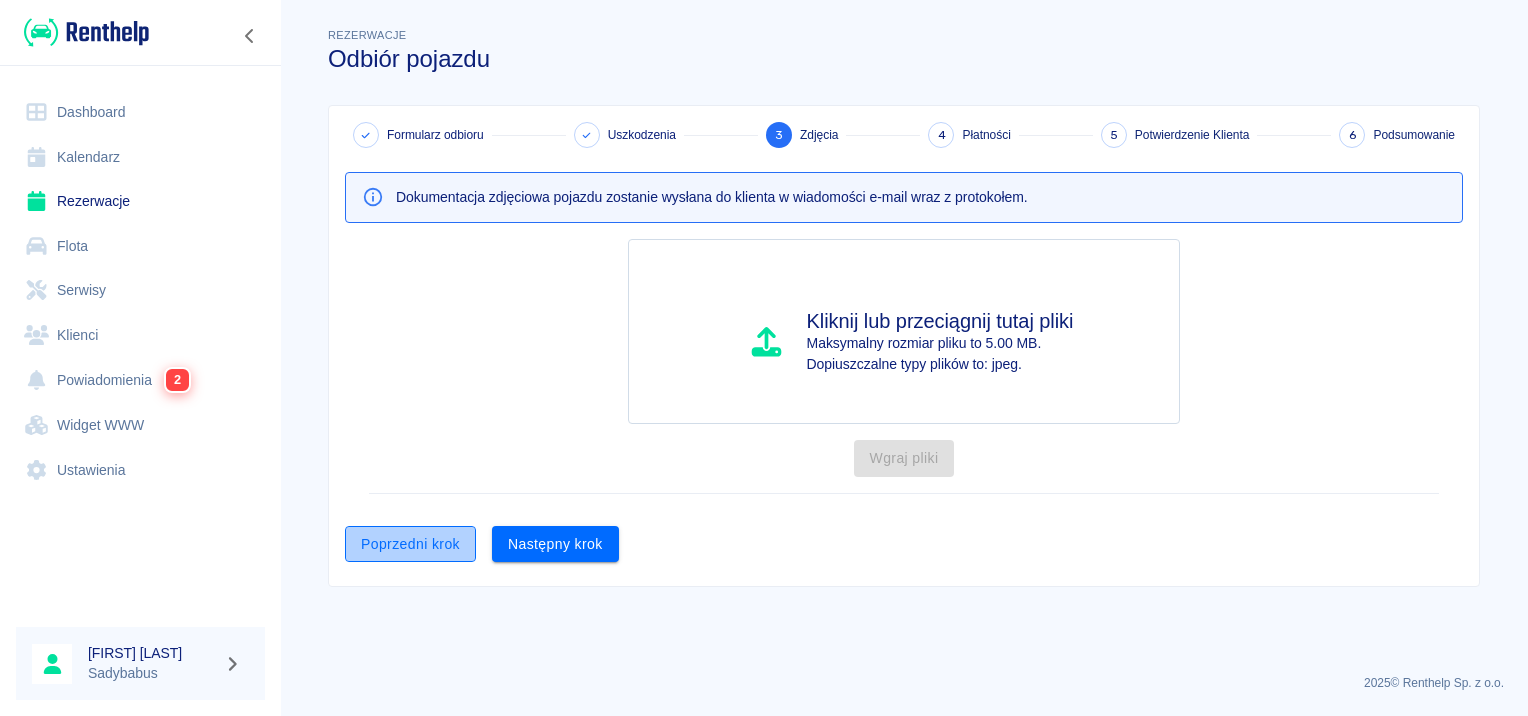 click on "Poprzedni krok" at bounding box center (410, 544) 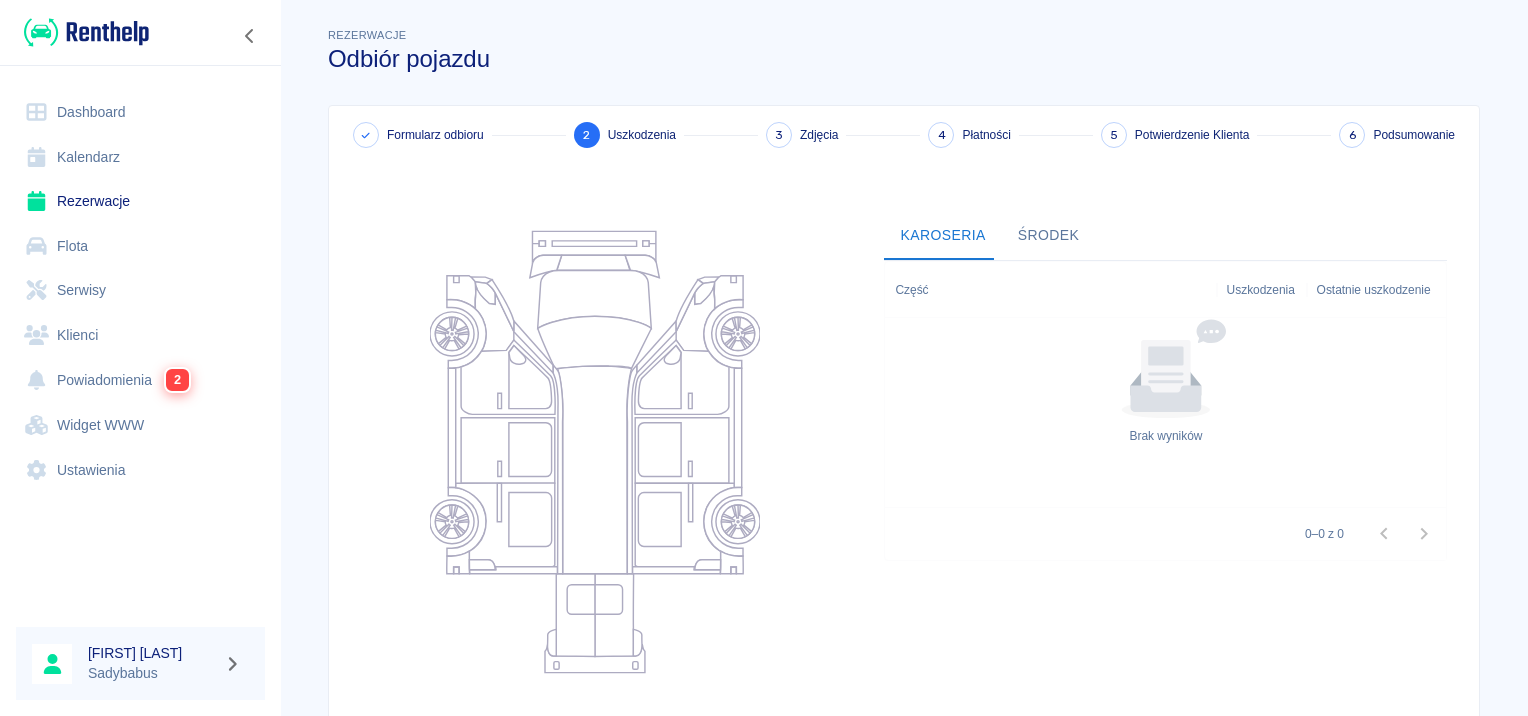 click on "Kliknij na element pojazdu aby dodać uszkodzenie" at bounding box center (594, 472) 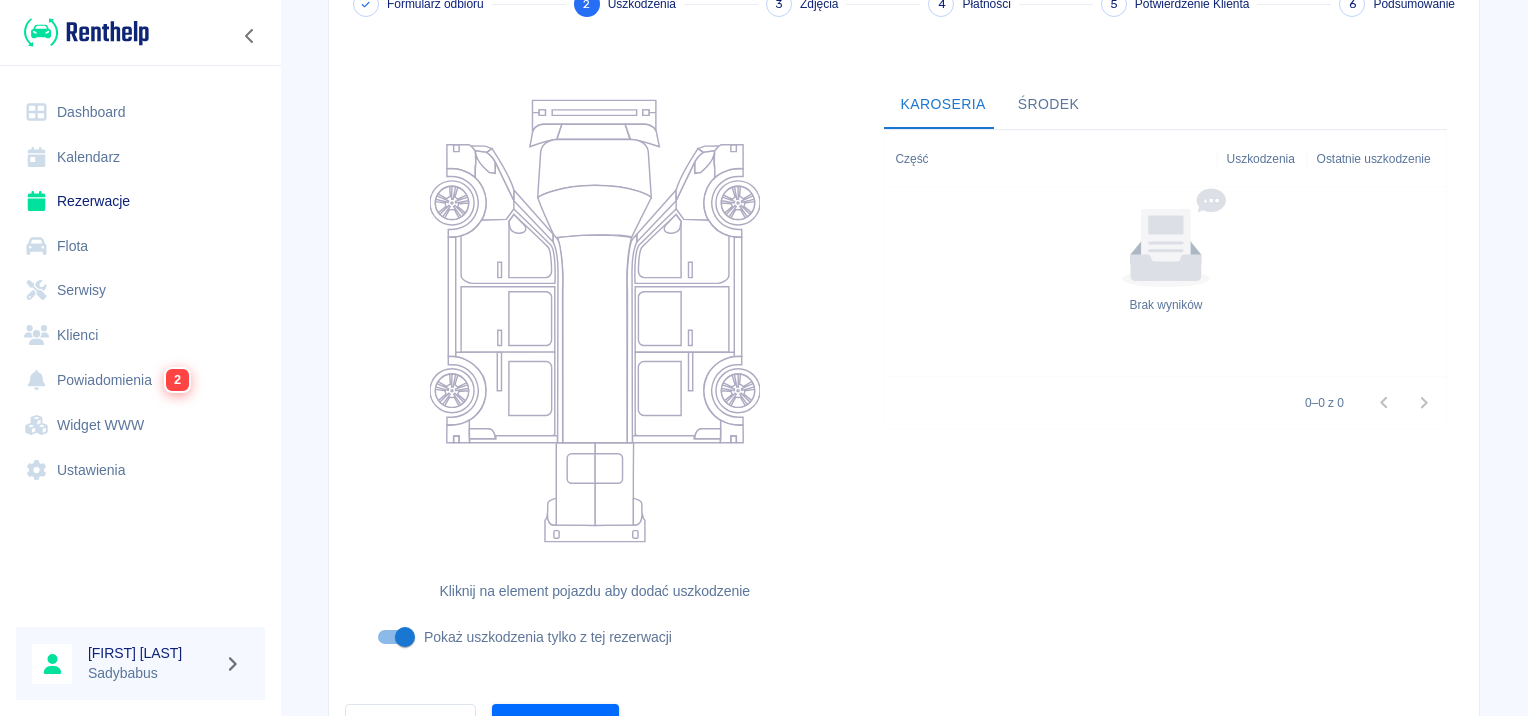 scroll, scrollTop: 238, scrollLeft: 0, axis: vertical 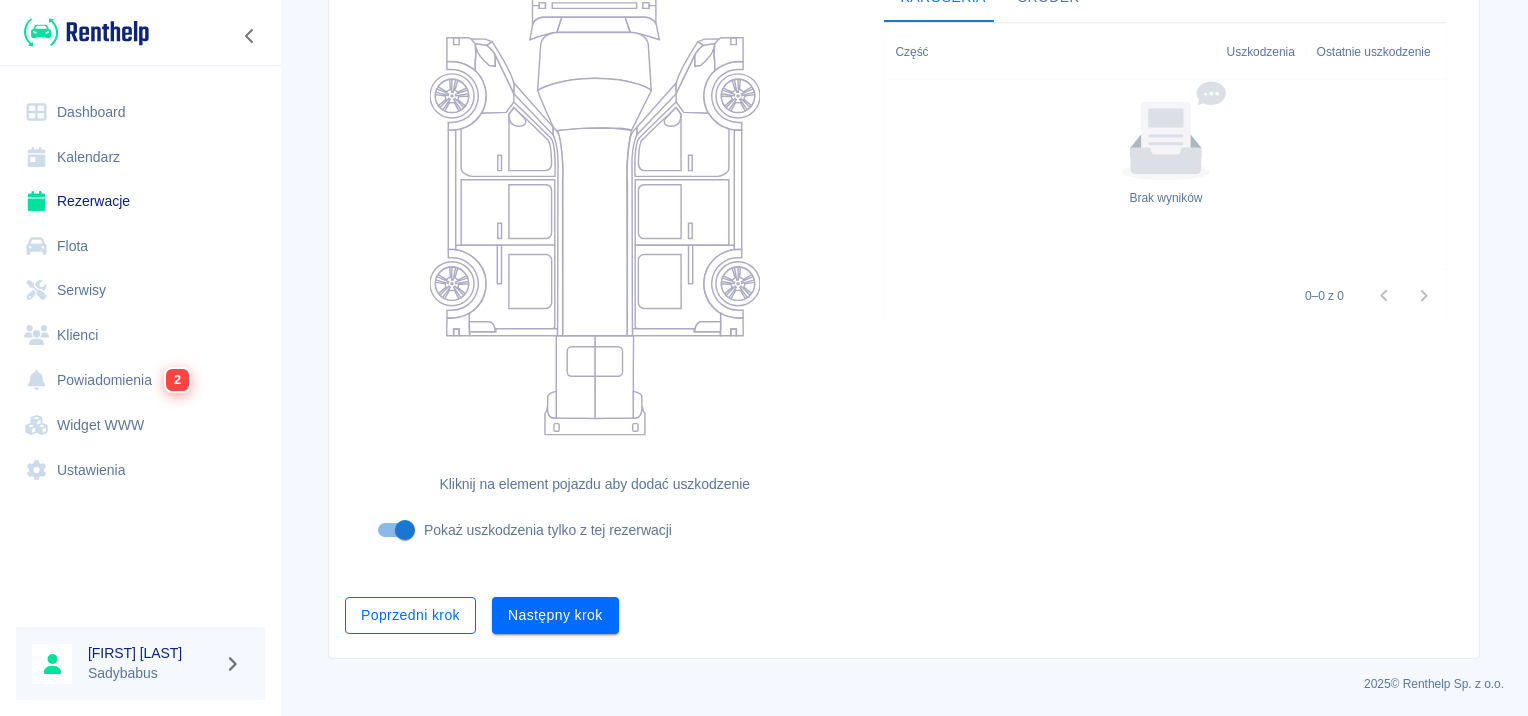 click on "Poprzedni krok" at bounding box center (410, 615) 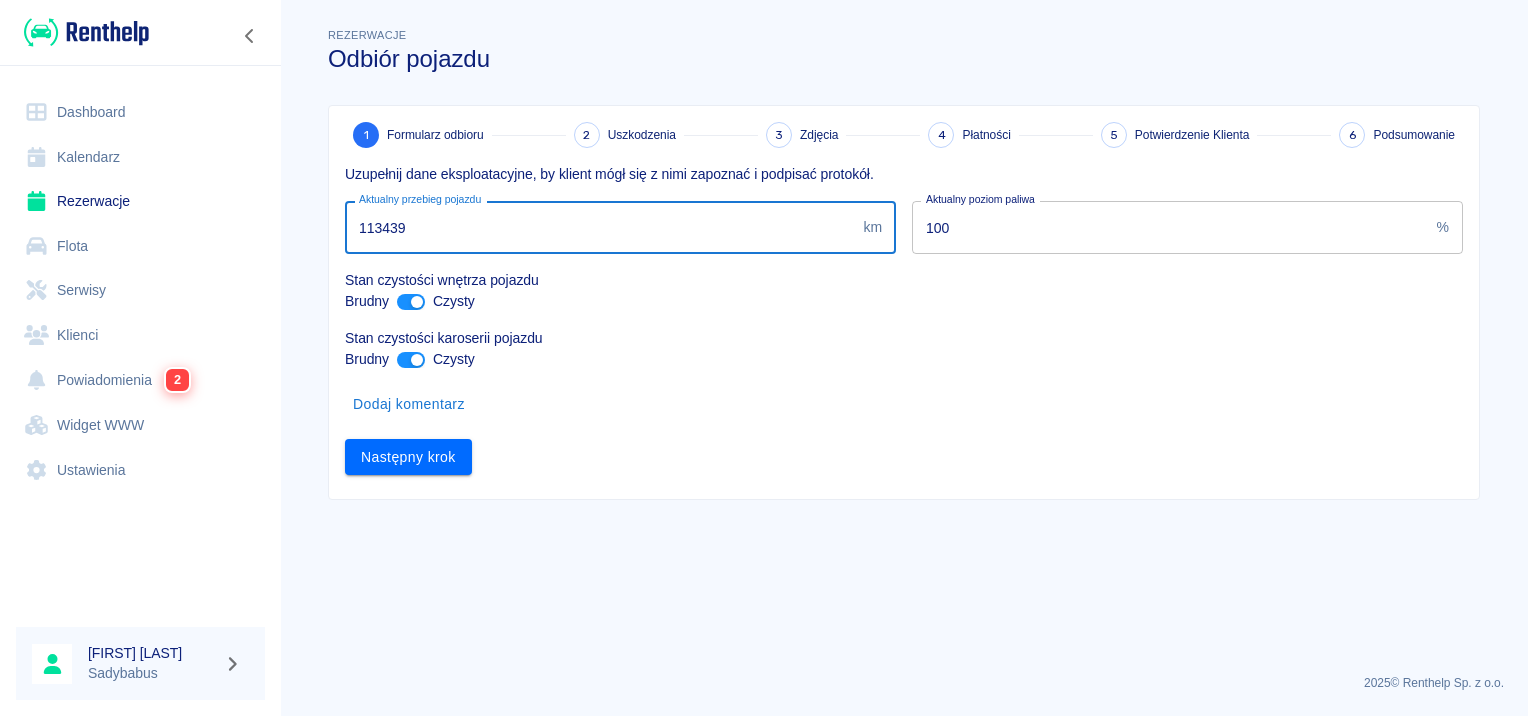 drag, startPoint x: 381, startPoint y: 226, endPoint x: 891, endPoint y: 186, distance: 511.56622 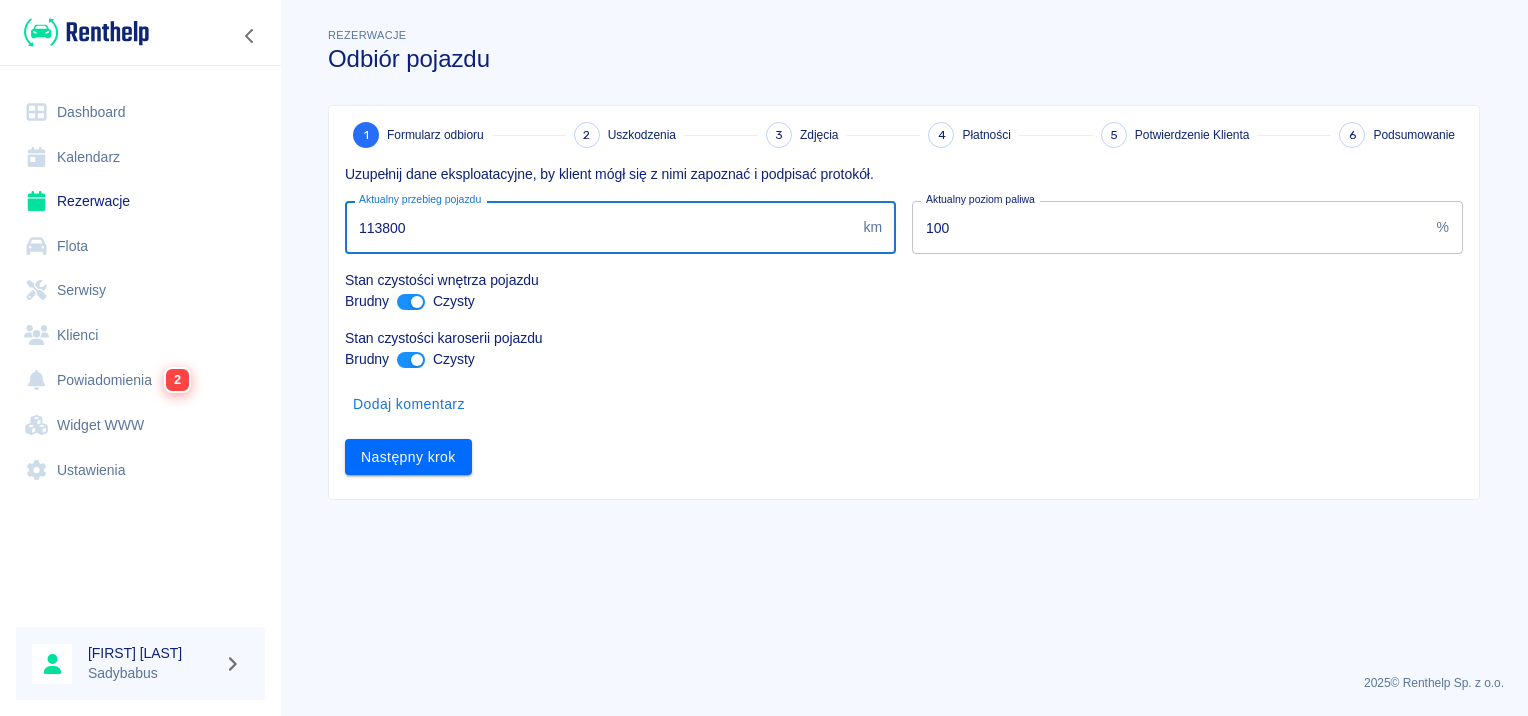 type on "113800" 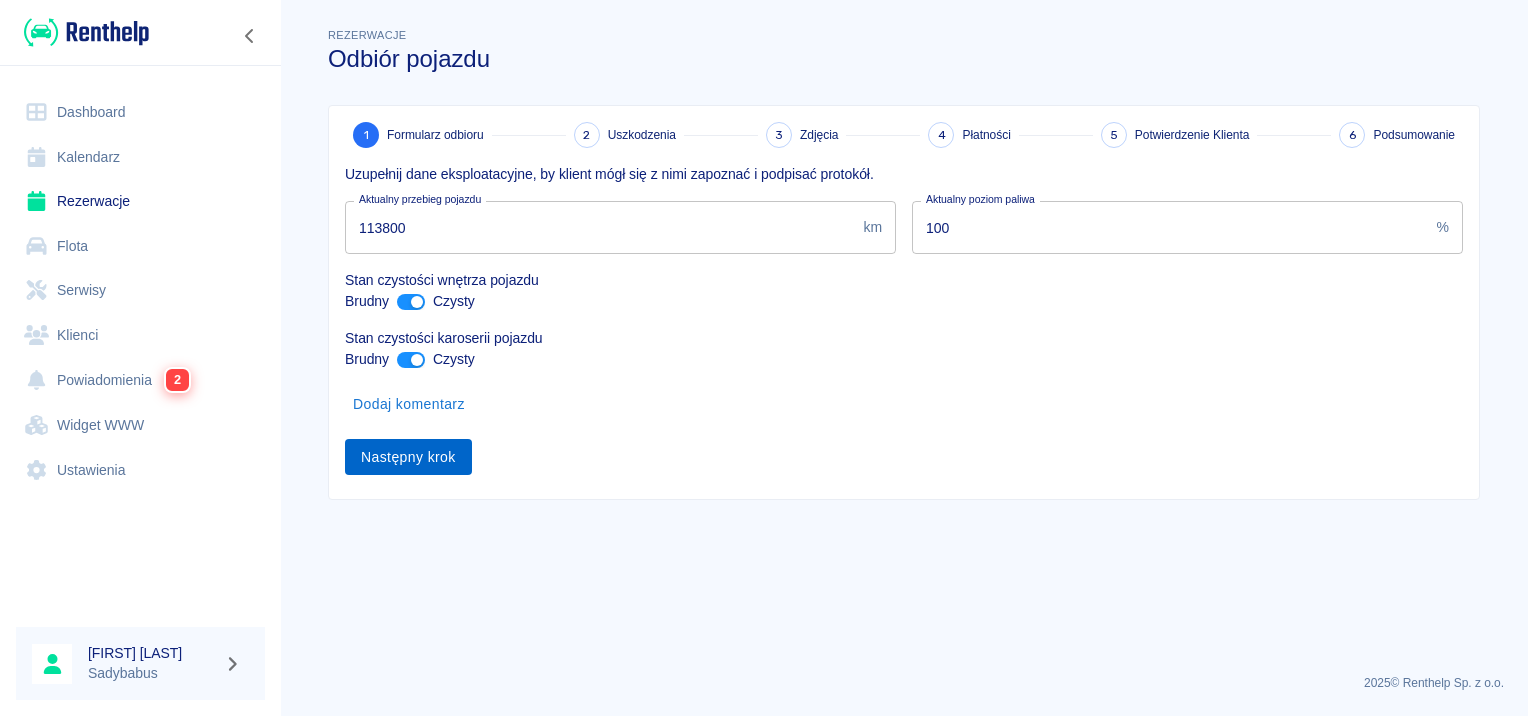click on "Następny krok" at bounding box center [408, 457] 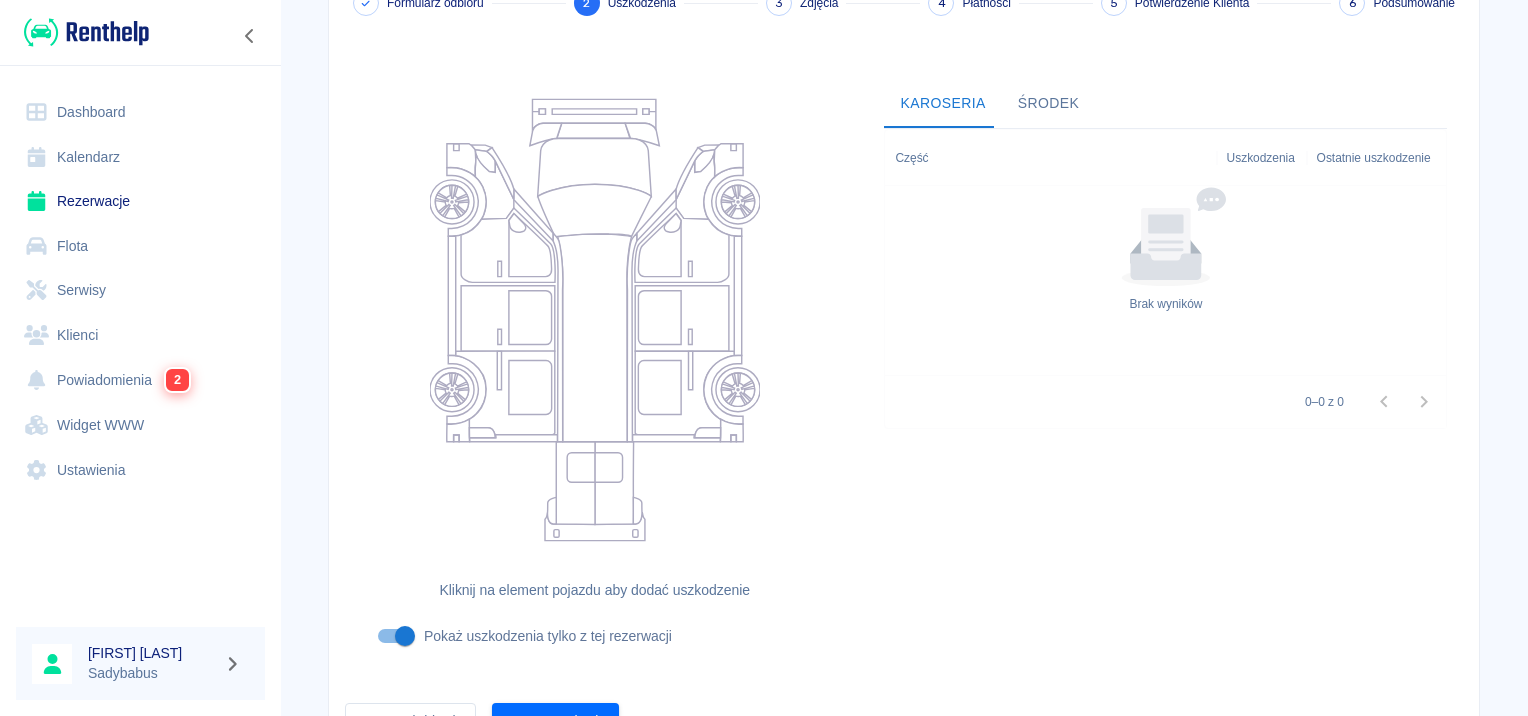 scroll, scrollTop: 238, scrollLeft: 0, axis: vertical 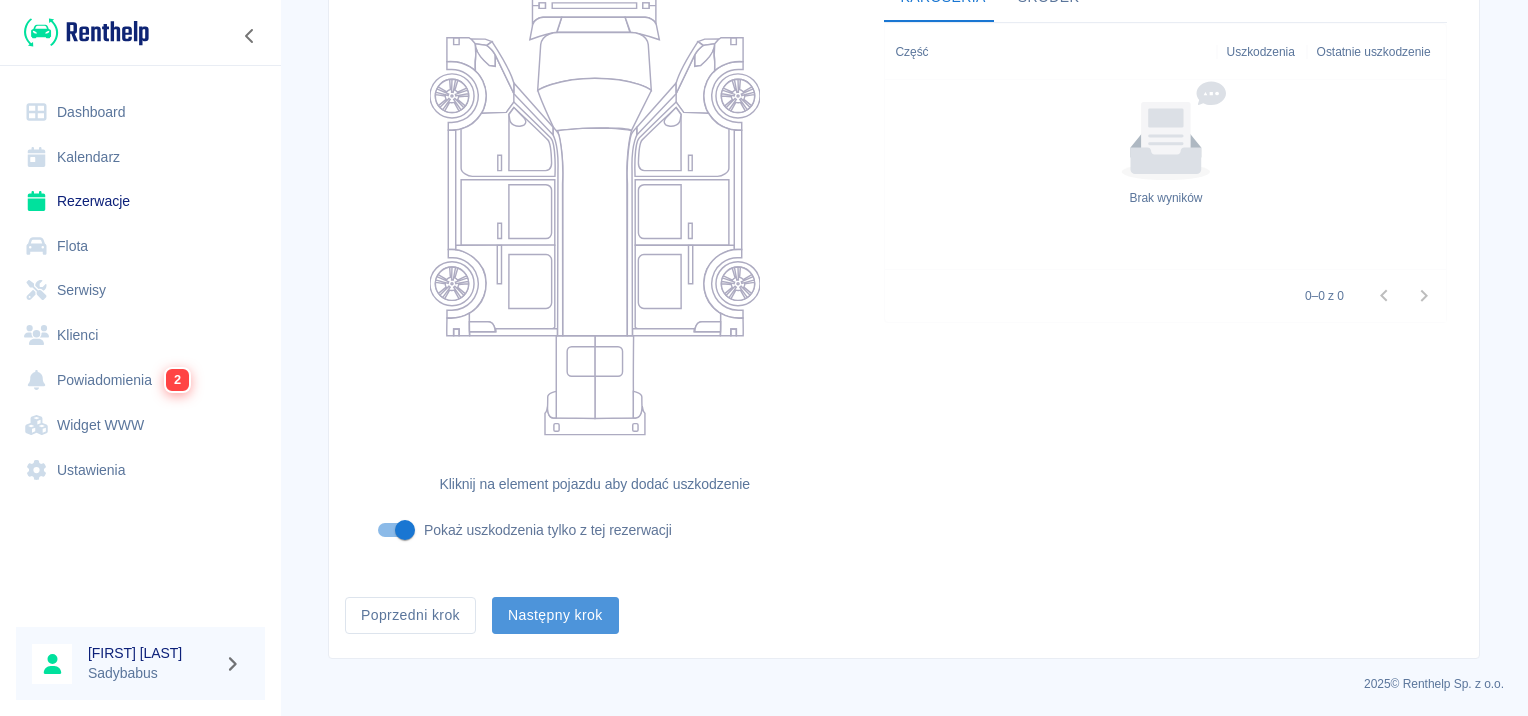 click on "Następny krok" at bounding box center (555, 615) 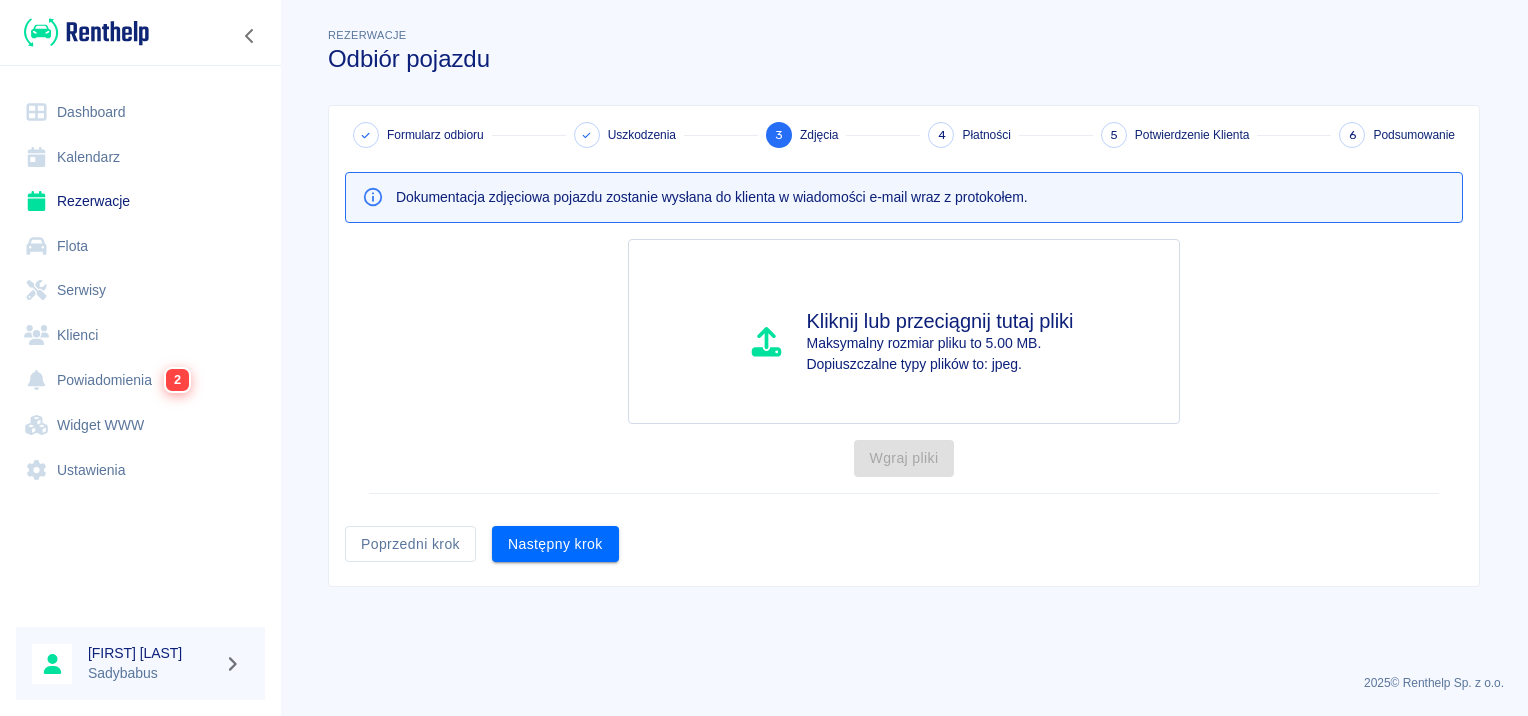 click on "Formularz odbioru Uszkodzenia 3 Zdjęcia 4 Płatności 5 Potwierdzenie Klienta 6 Podsumowanie Dokumentacja zdjęciowa pojazdu zostanie wysłana do klienta w wiadomości e-mail wraz z protokołem. Kliknij lub przeciągnij tutaj pliki Maksymalny rozmiar pliku to 5.00 MB. Dopiuszczalne typy plików to: jpeg. Wgraj pliki Poprzedni krok Następny krok" at bounding box center [904, 346] 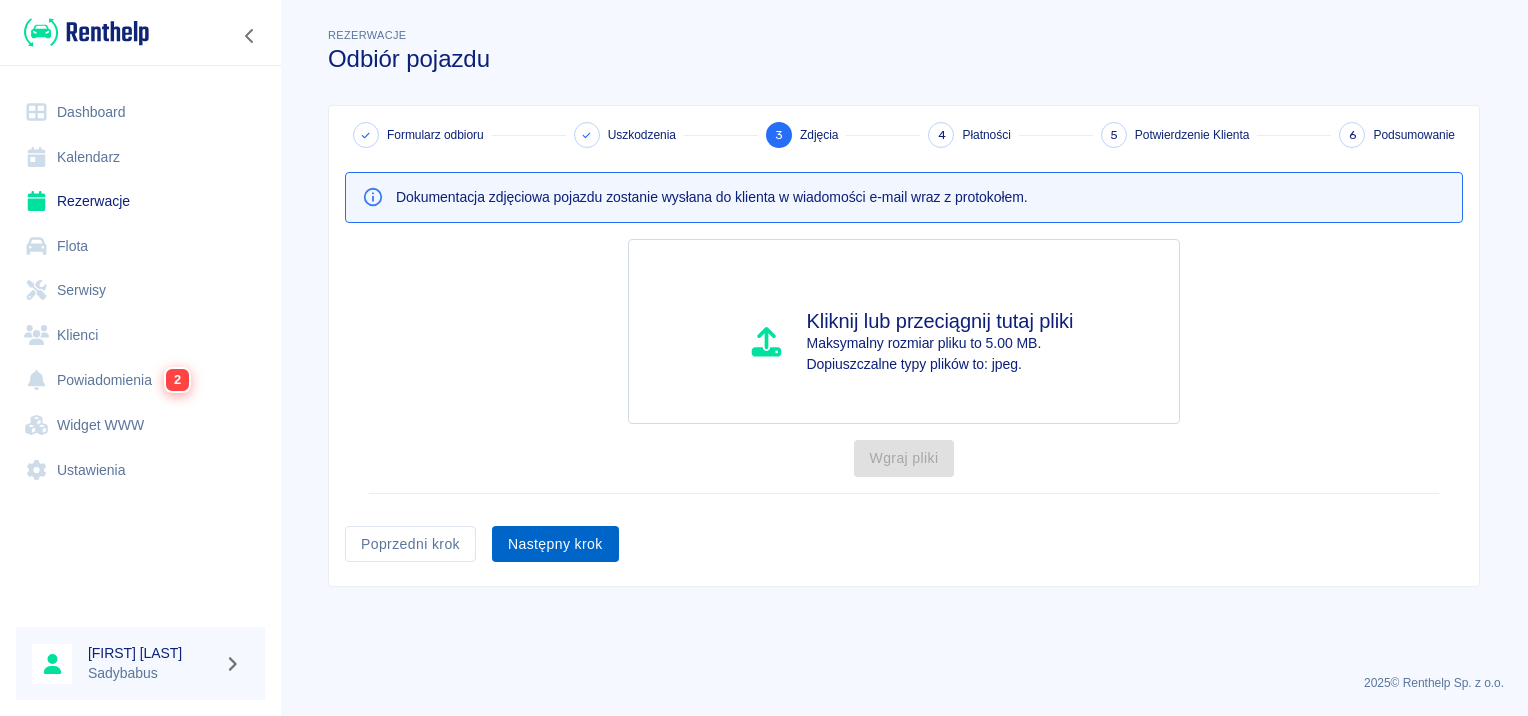 click on "Następny krok" at bounding box center (555, 544) 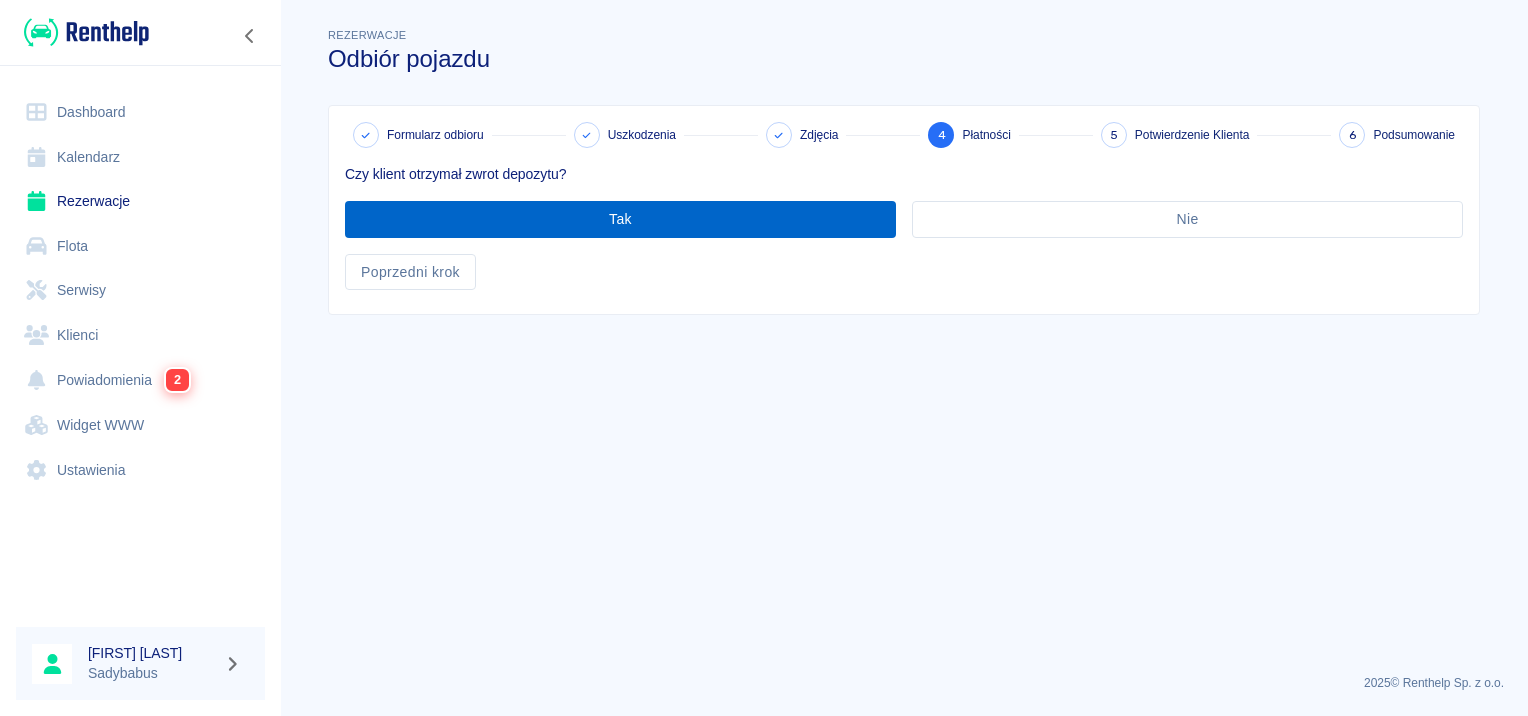 click on "Tak" at bounding box center (620, 219) 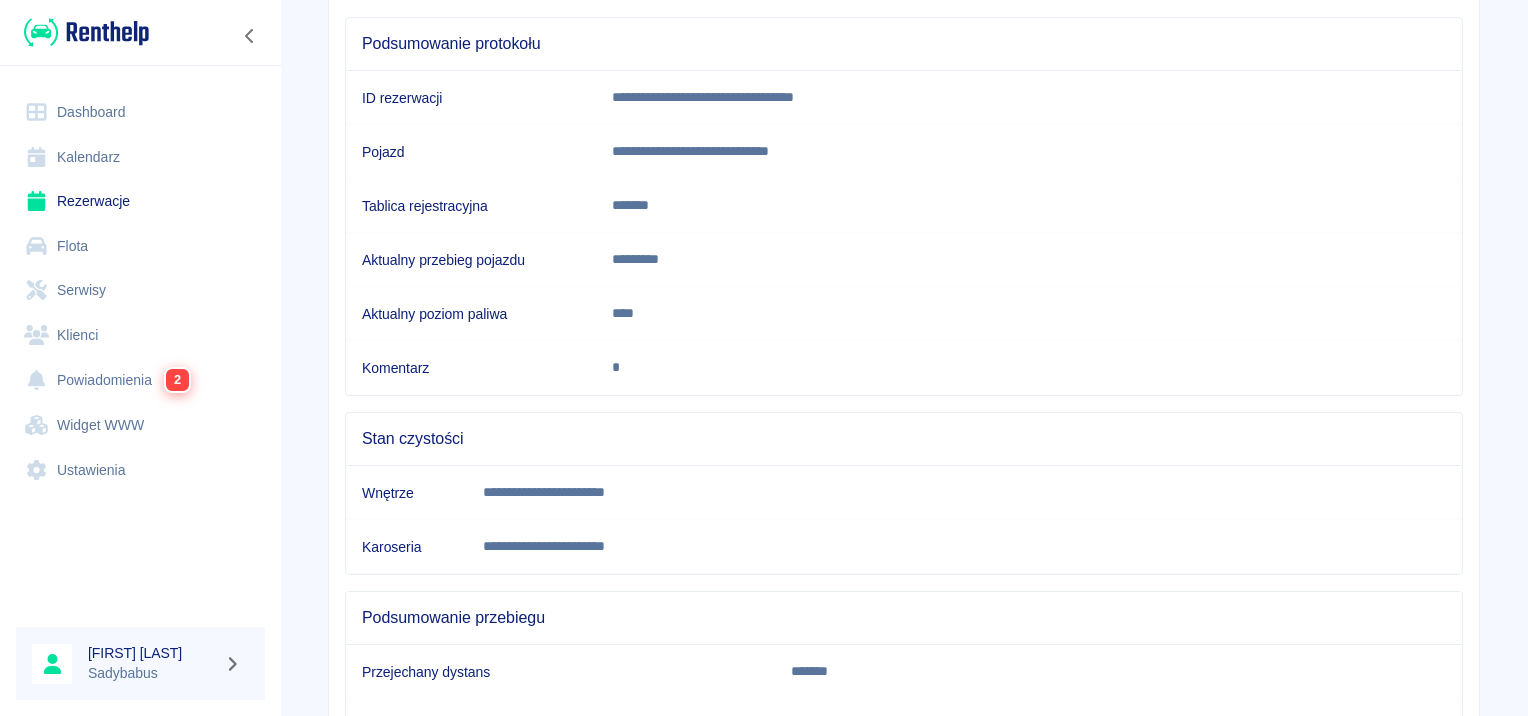 scroll, scrollTop: 353, scrollLeft: 0, axis: vertical 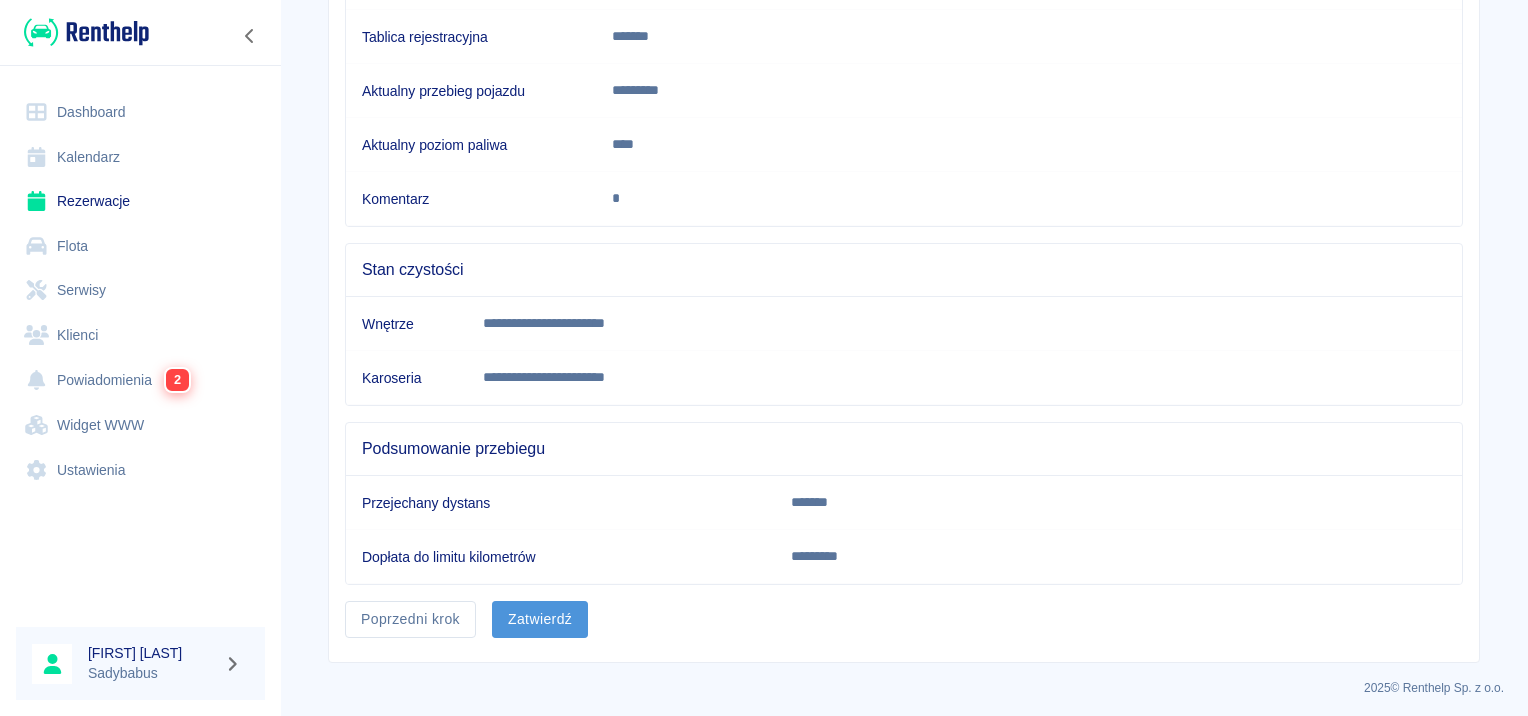 click on "Zatwierdź" at bounding box center [540, 619] 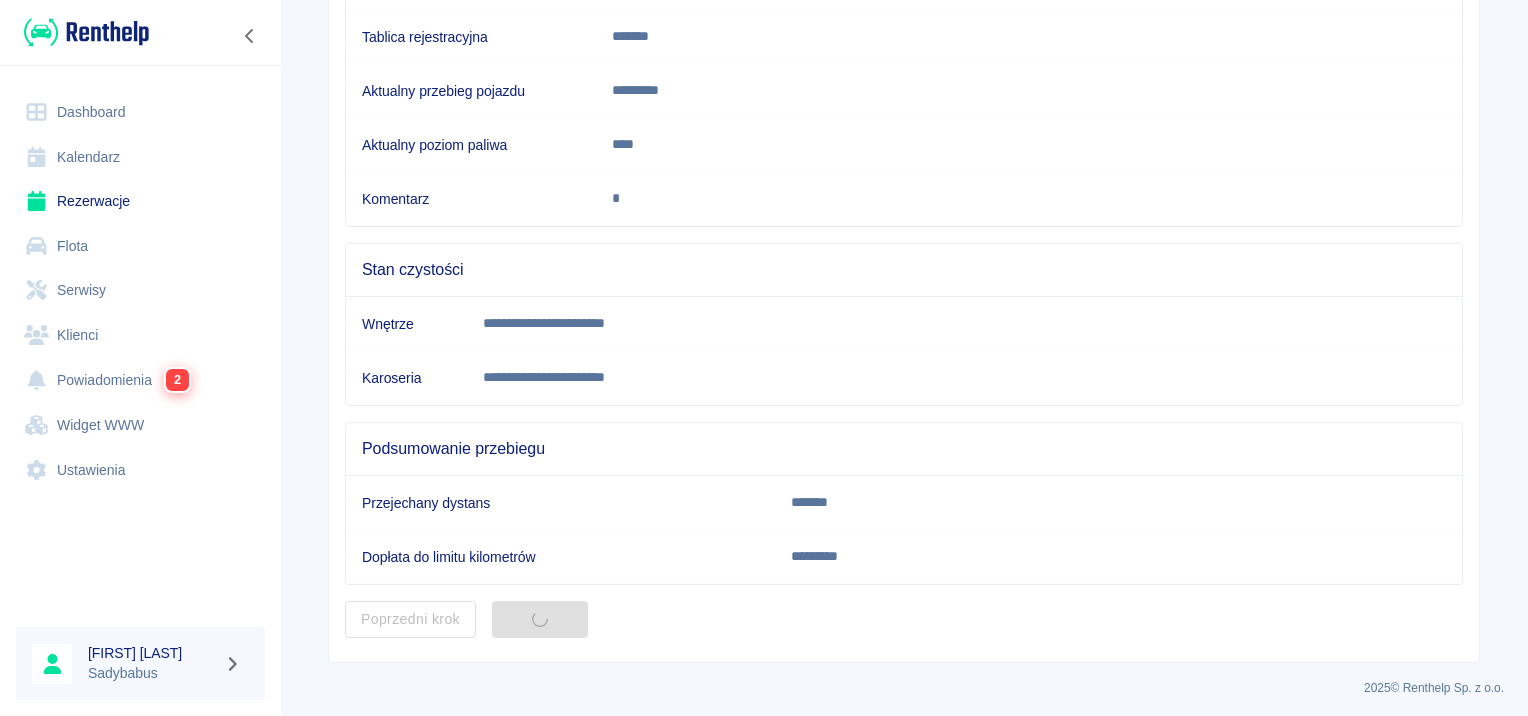 scroll, scrollTop: 0, scrollLeft: 0, axis: both 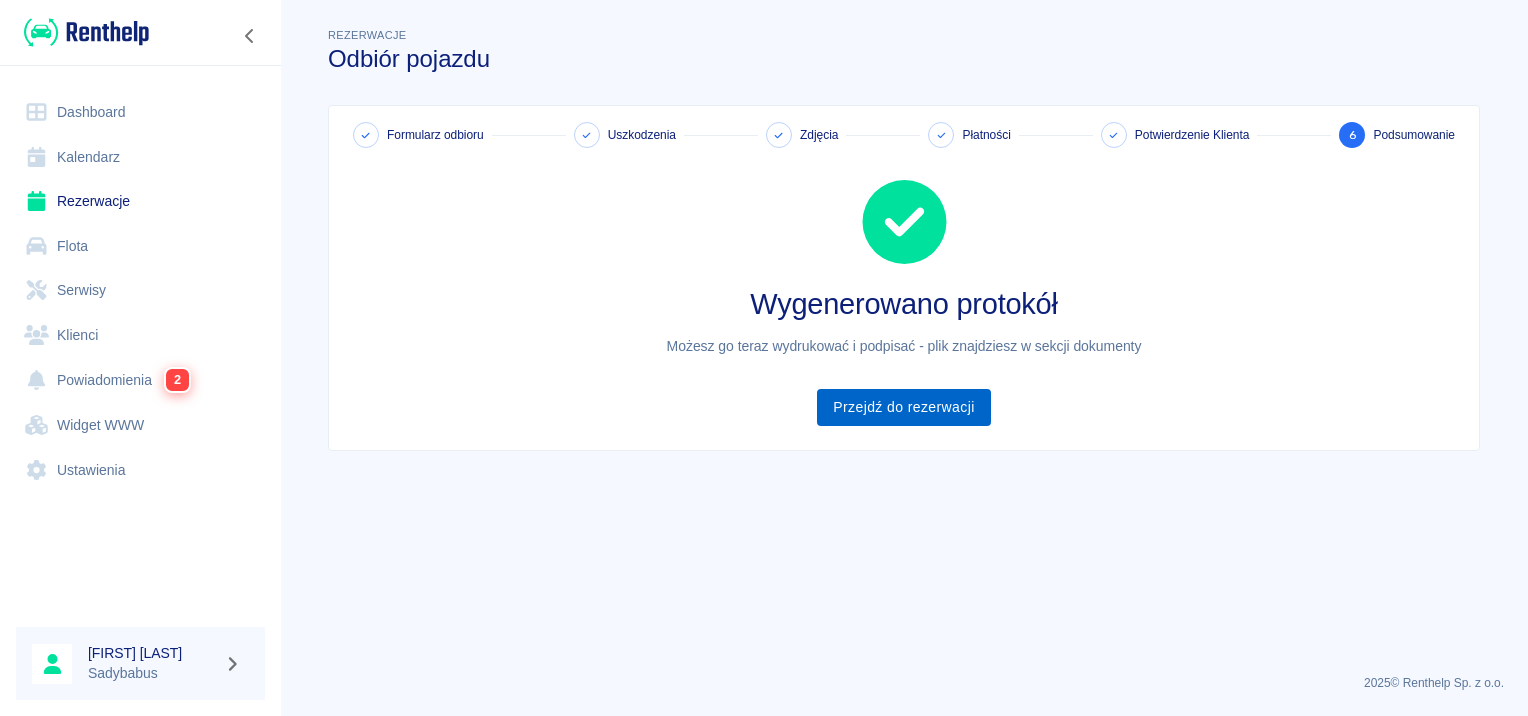 click on "Przejdź do rezerwacji" at bounding box center [903, 407] 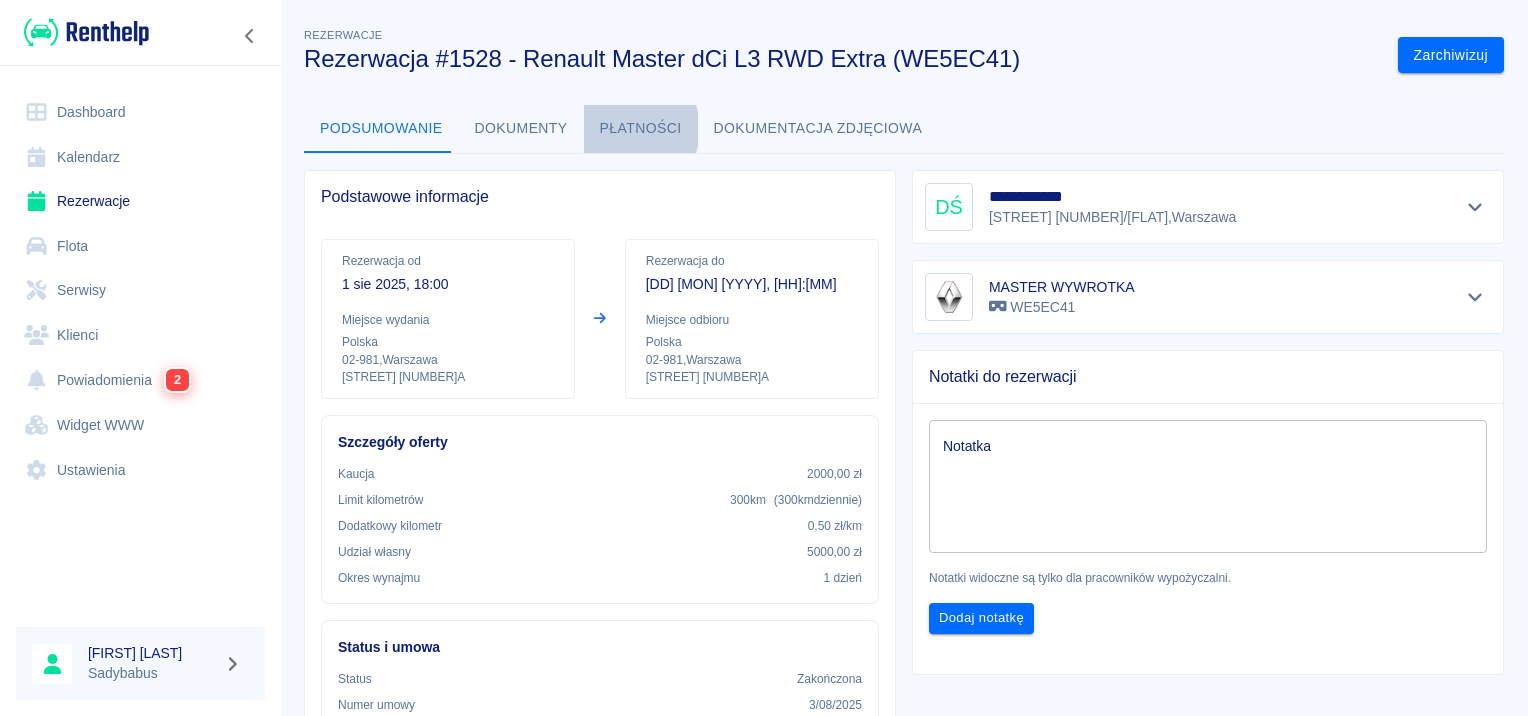 click on "Płatności" at bounding box center (641, 129) 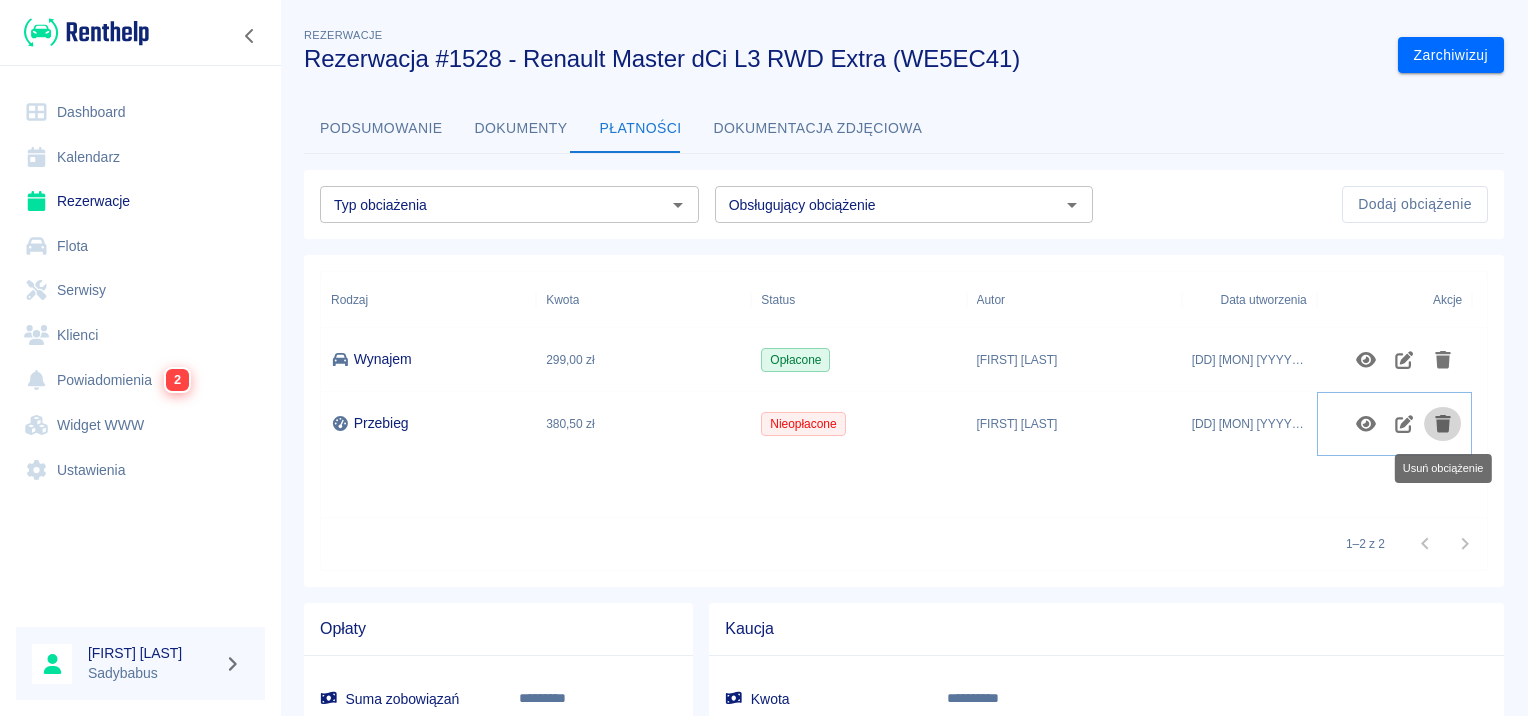 click 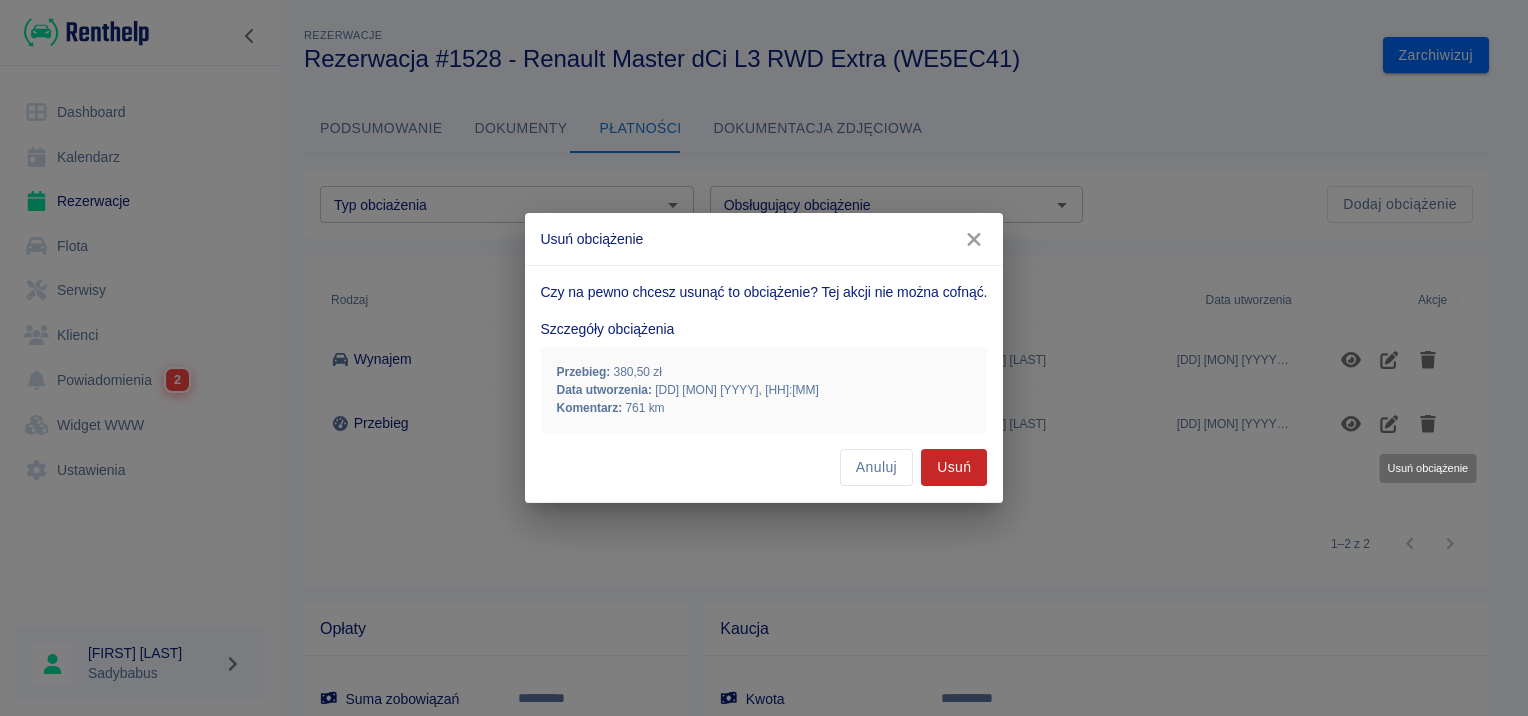 drag, startPoint x: 947, startPoint y: 437, endPoint x: 947, endPoint y: 467, distance: 30 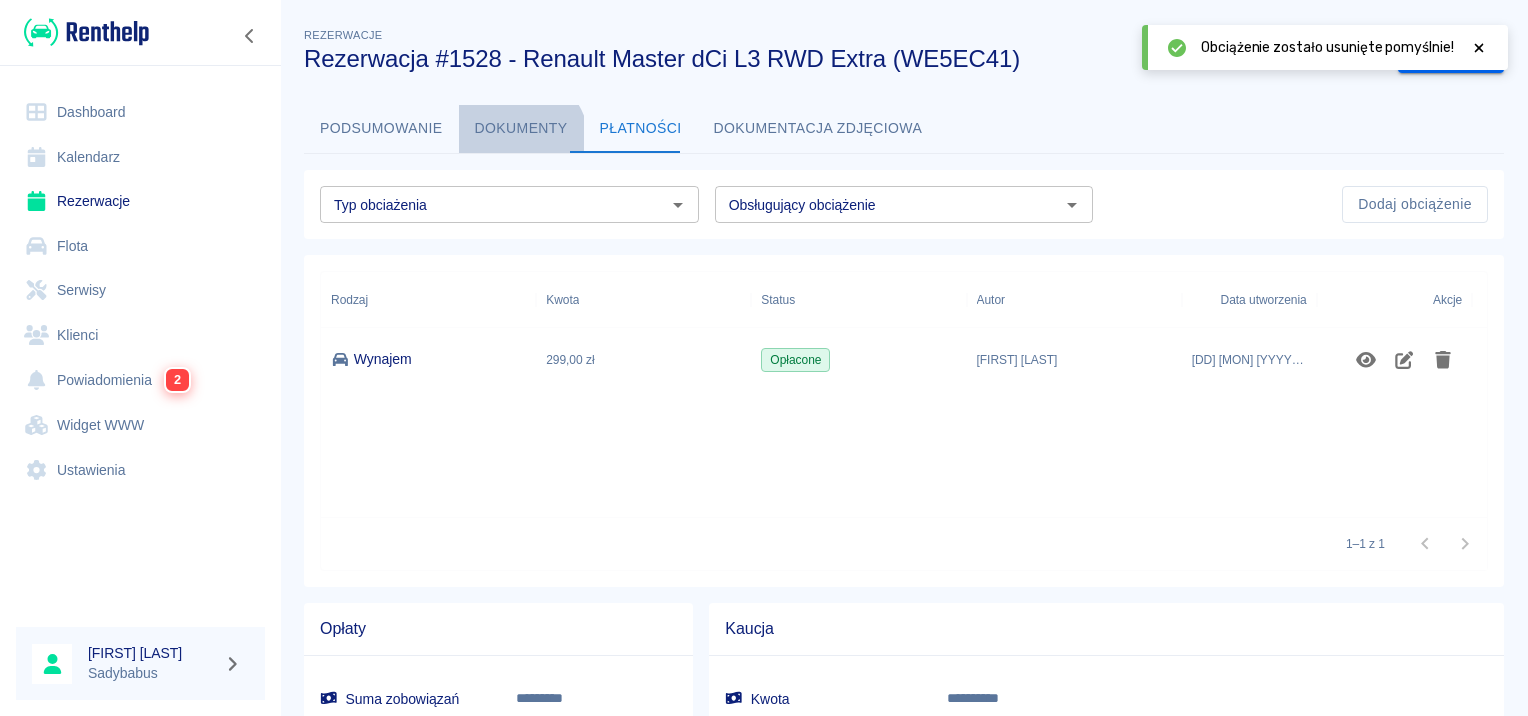 click on "Dokumenty" at bounding box center (521, 129) 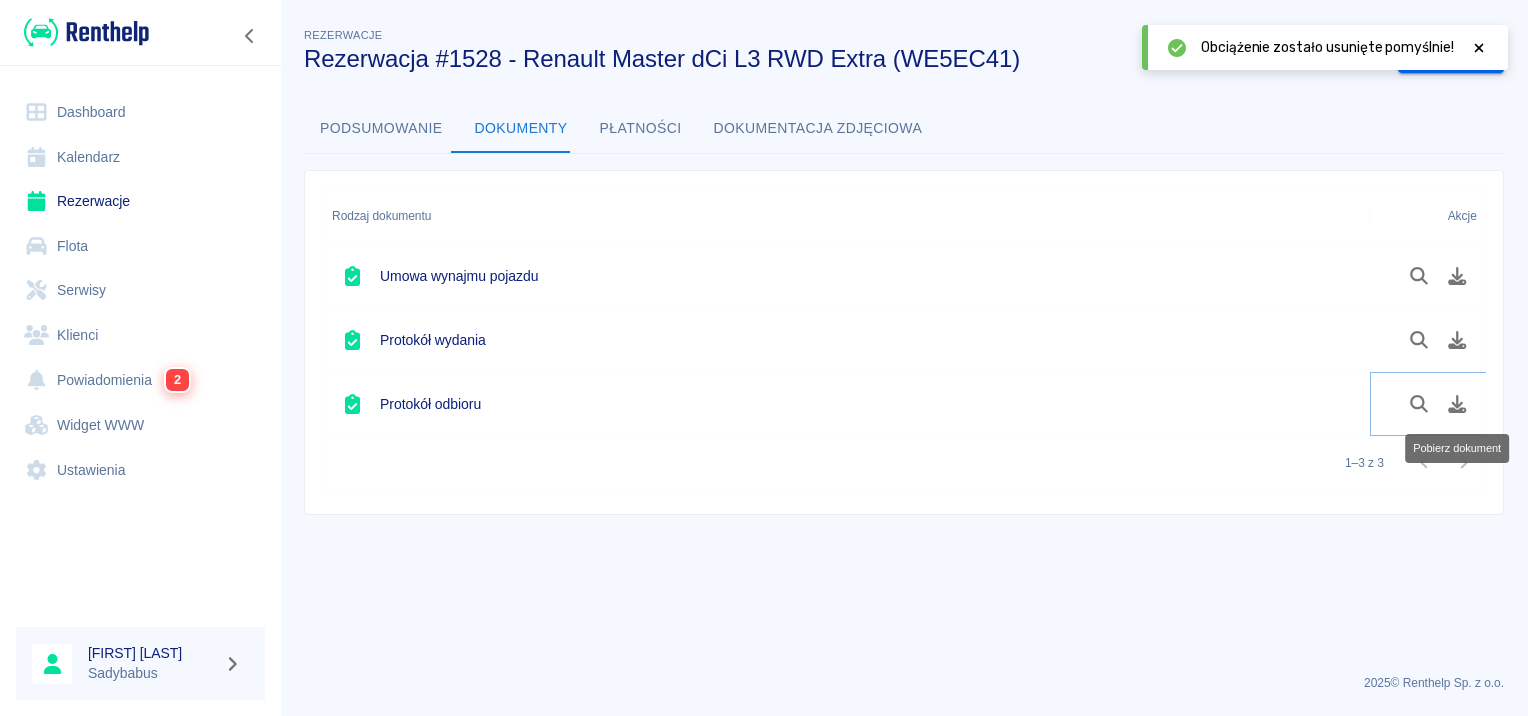 click at bounding box center [1457, 404] 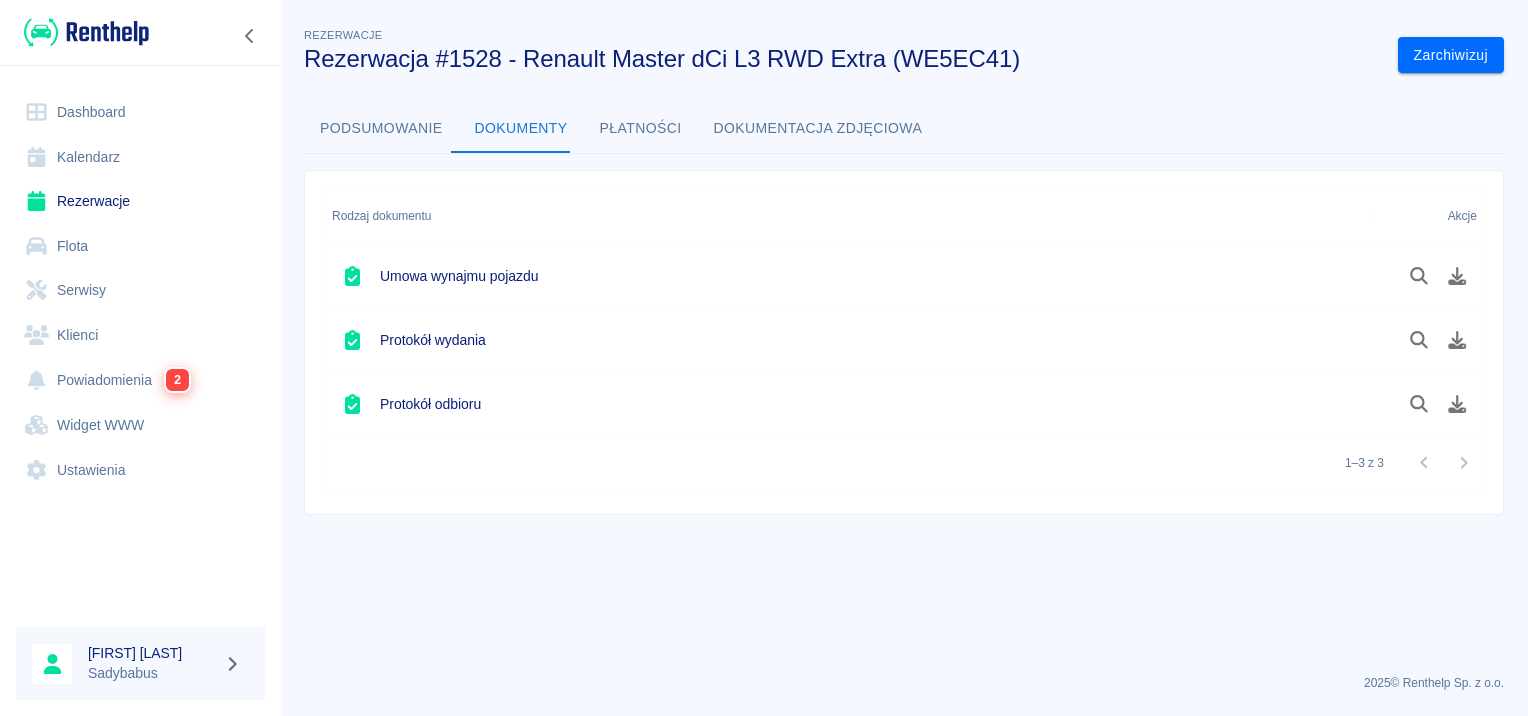 click on "Rezerwacje" at bounding box center [140, 201] 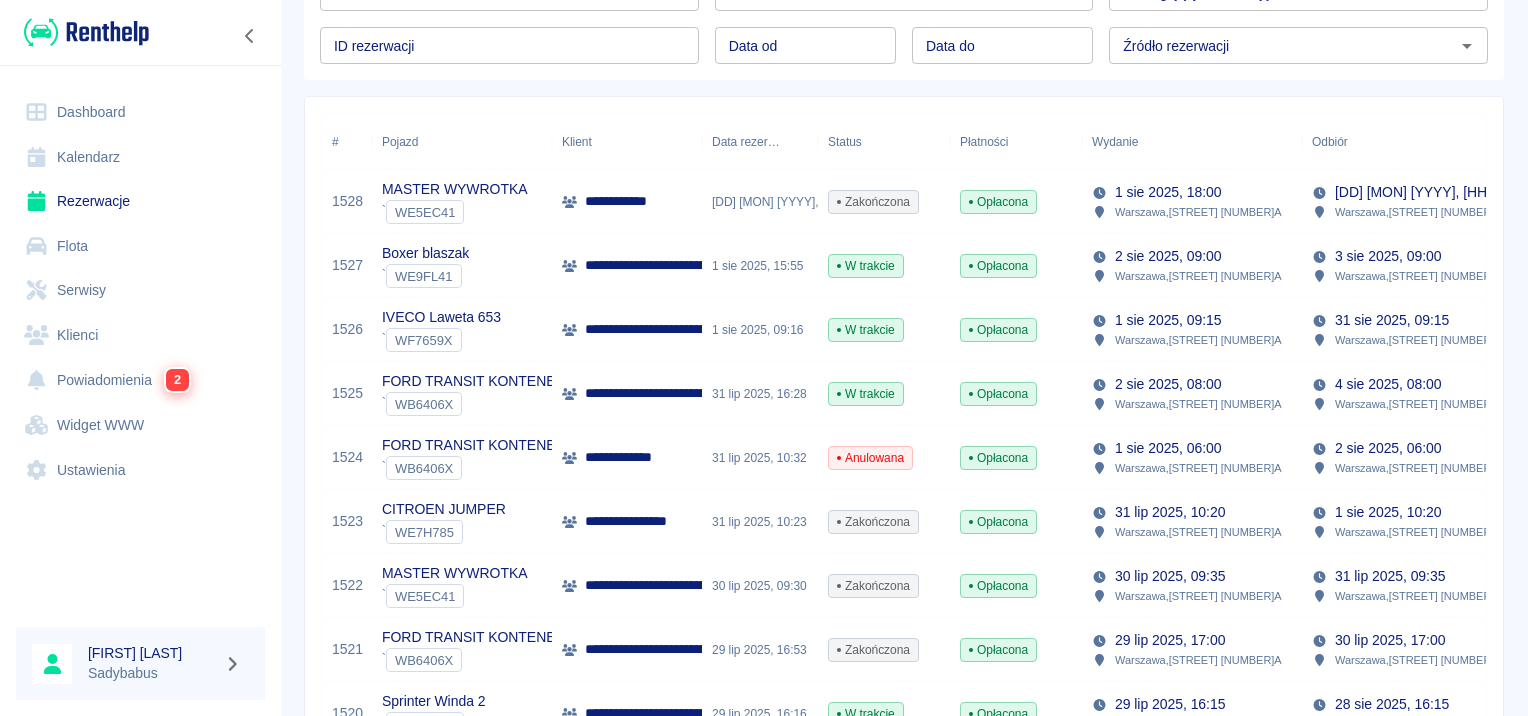 scroll, scrollTop: 0, scrollLeft: 0, axis: both 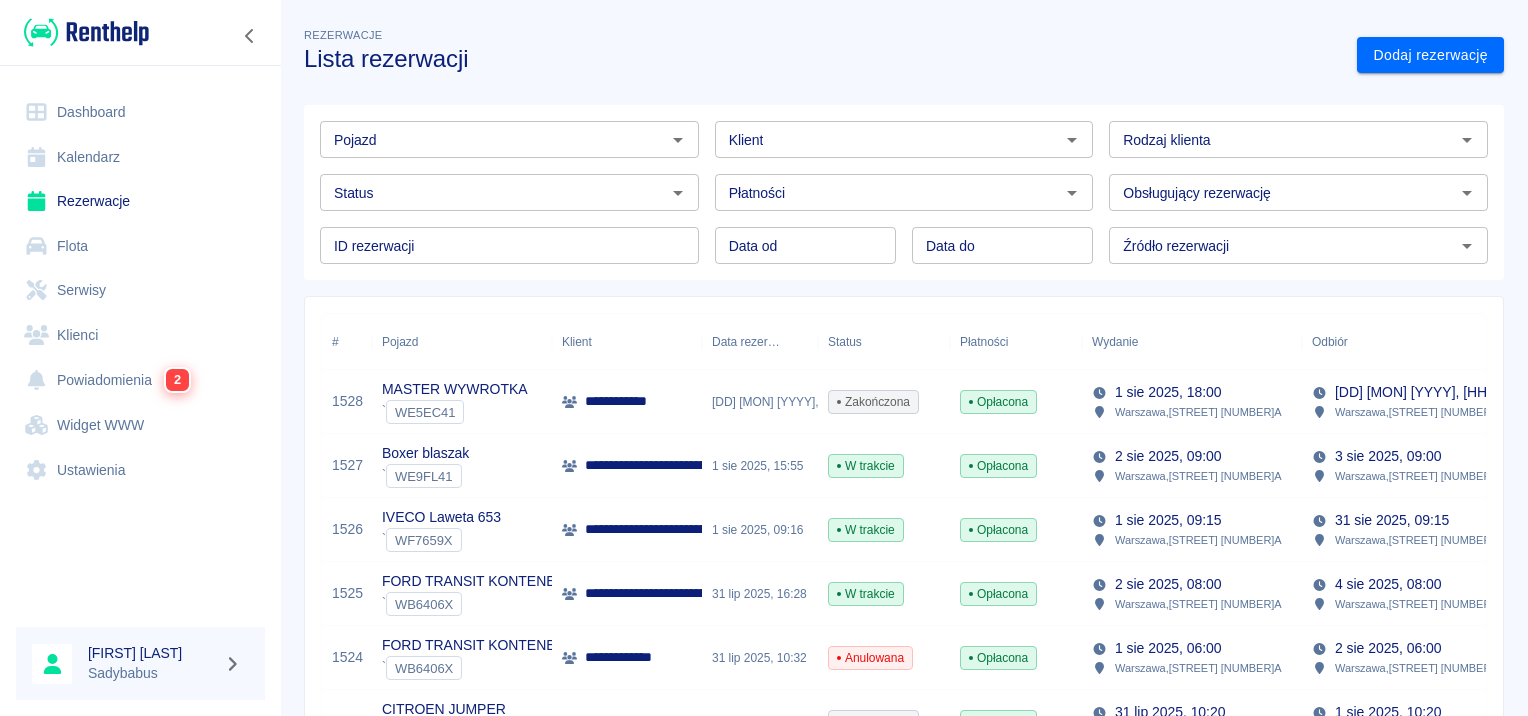 click on "Pojazd Pojazd" at bounding box center [501, 131] 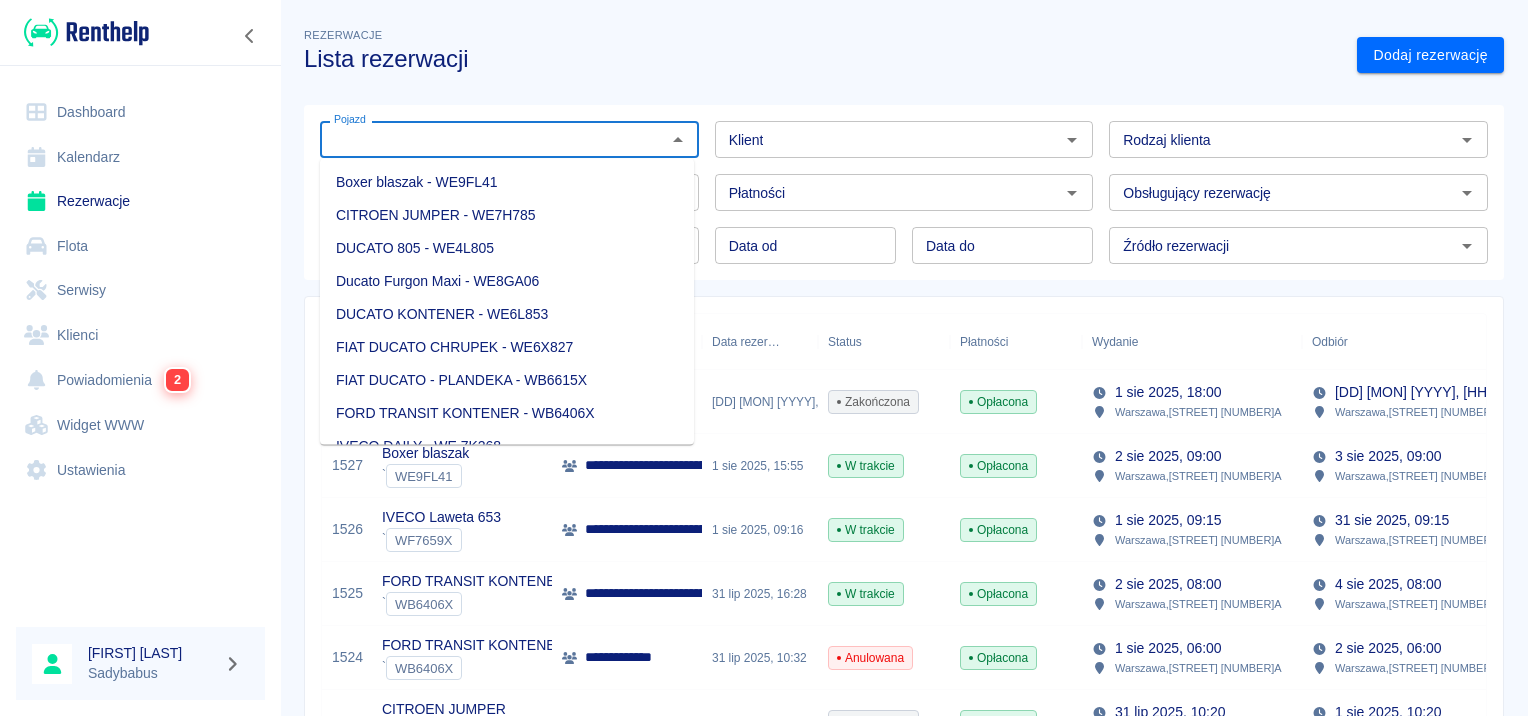 click on "Pojazd" at bounding box center (493, 139) 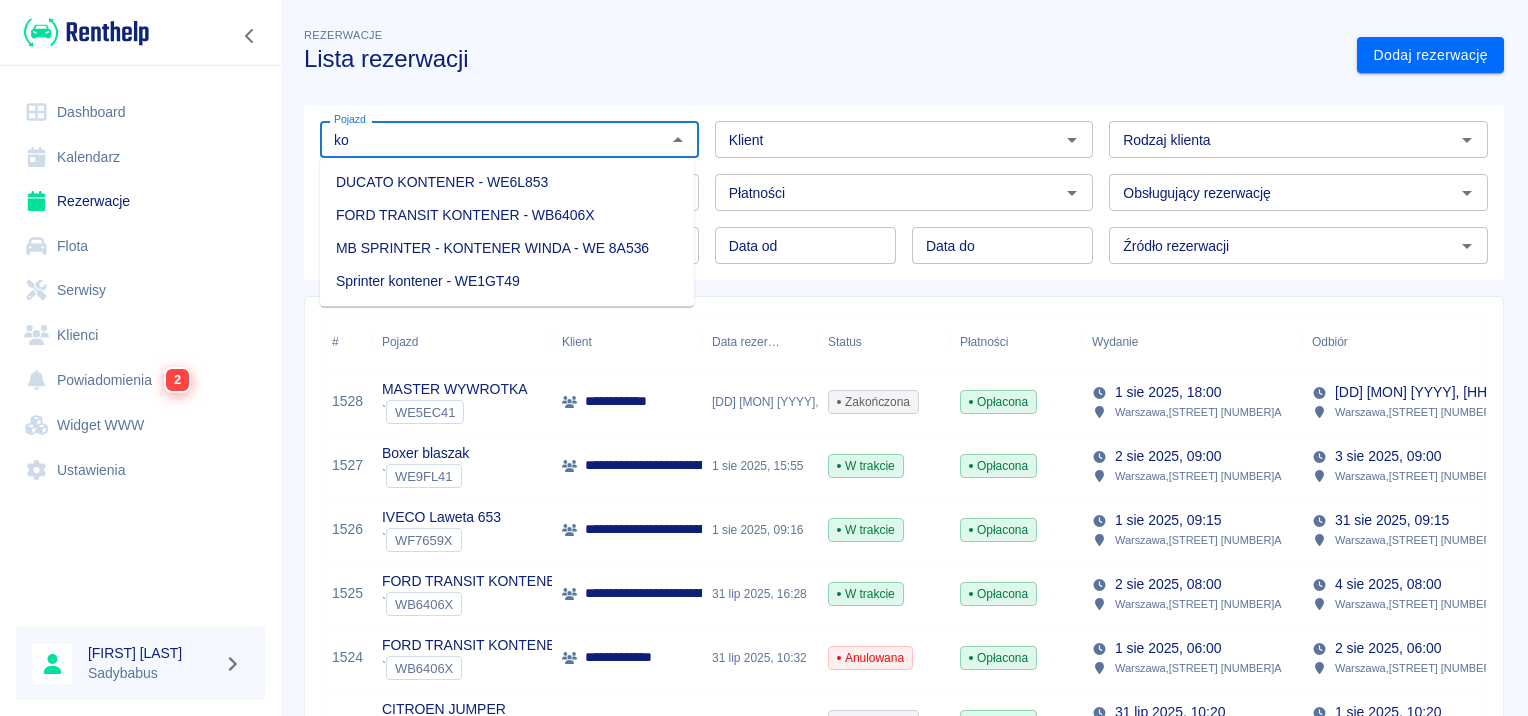 click on "Sprinter kontener - WE1GT49" at bounding box center (507, 281) 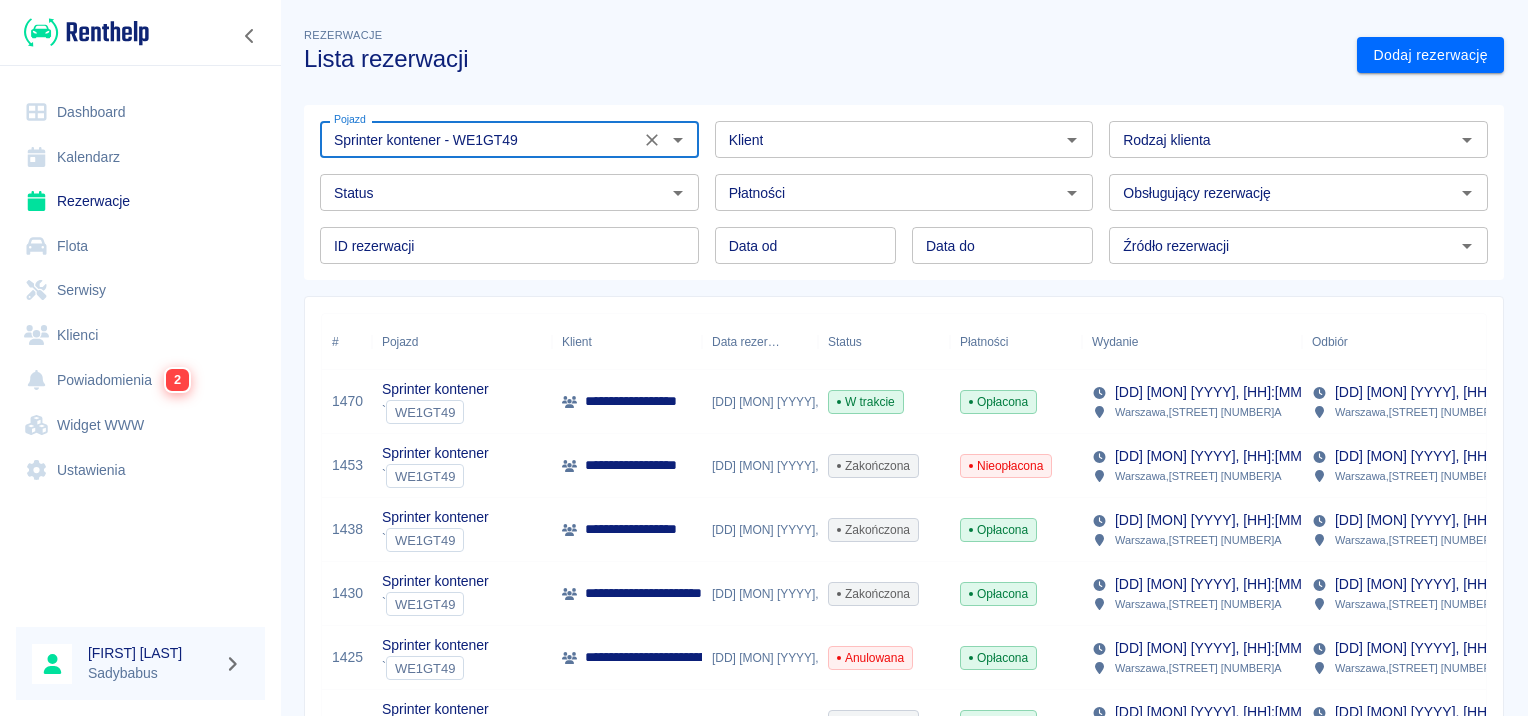 type on "Sprinter kontener - WE1GT49" 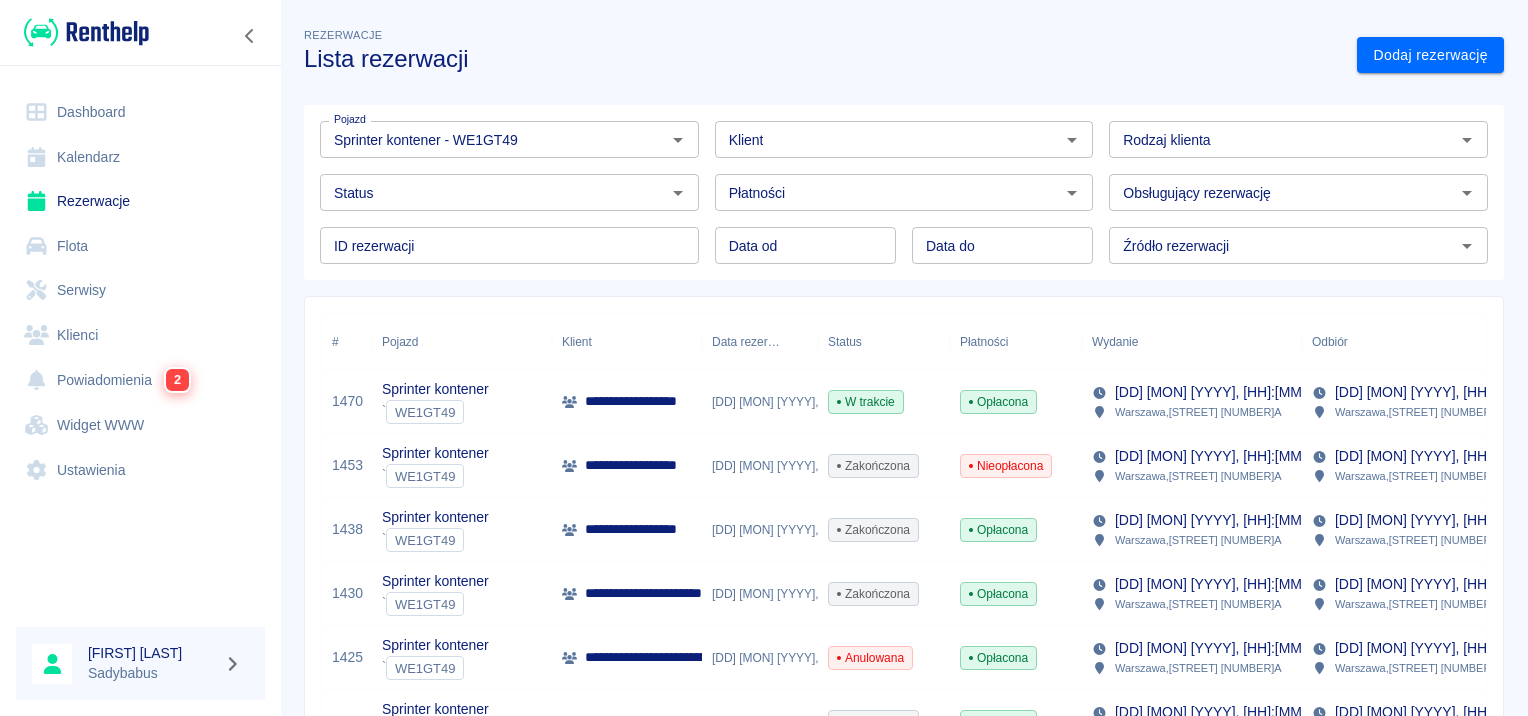 click on "**********" at bounding box center [649, 401] 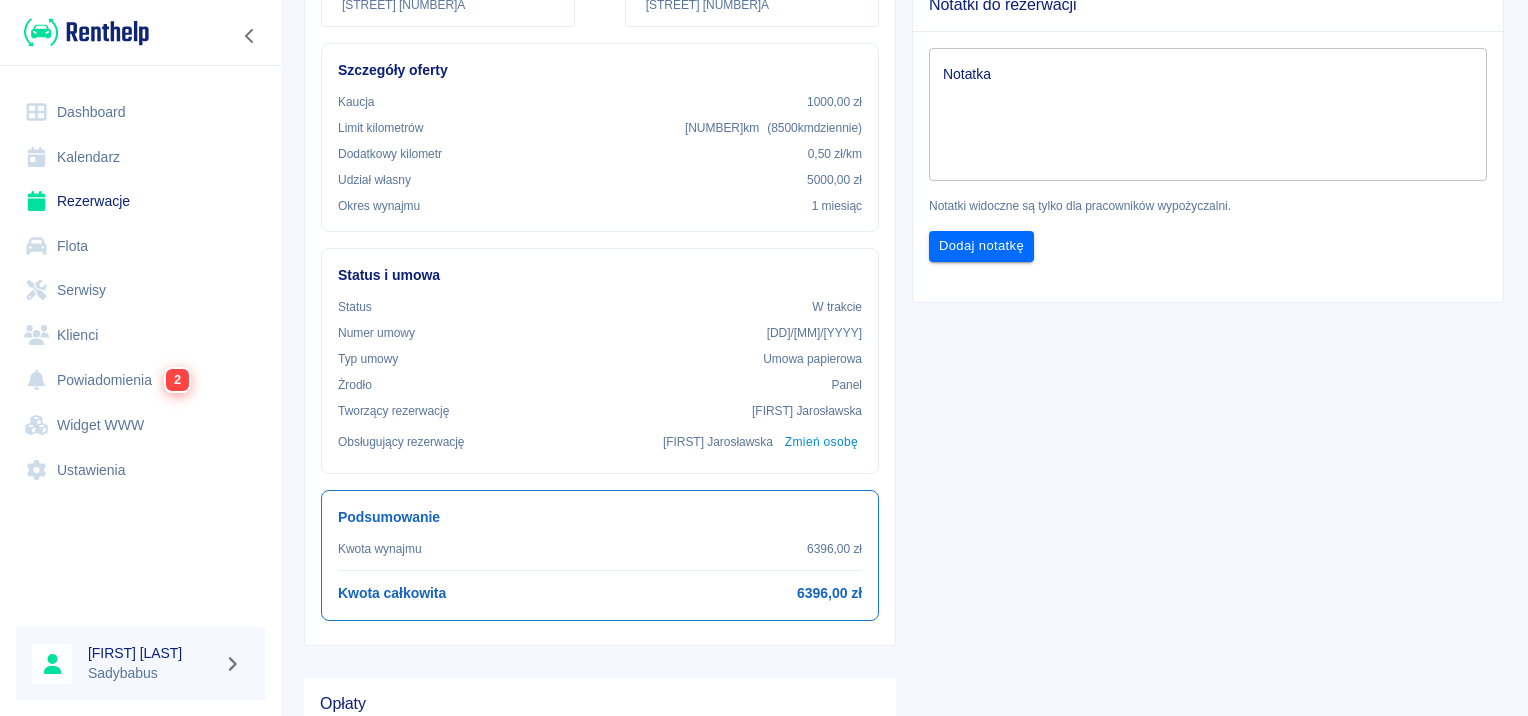 scroll, scrollTop: 374, scrollLeft: 0, axis: vertical 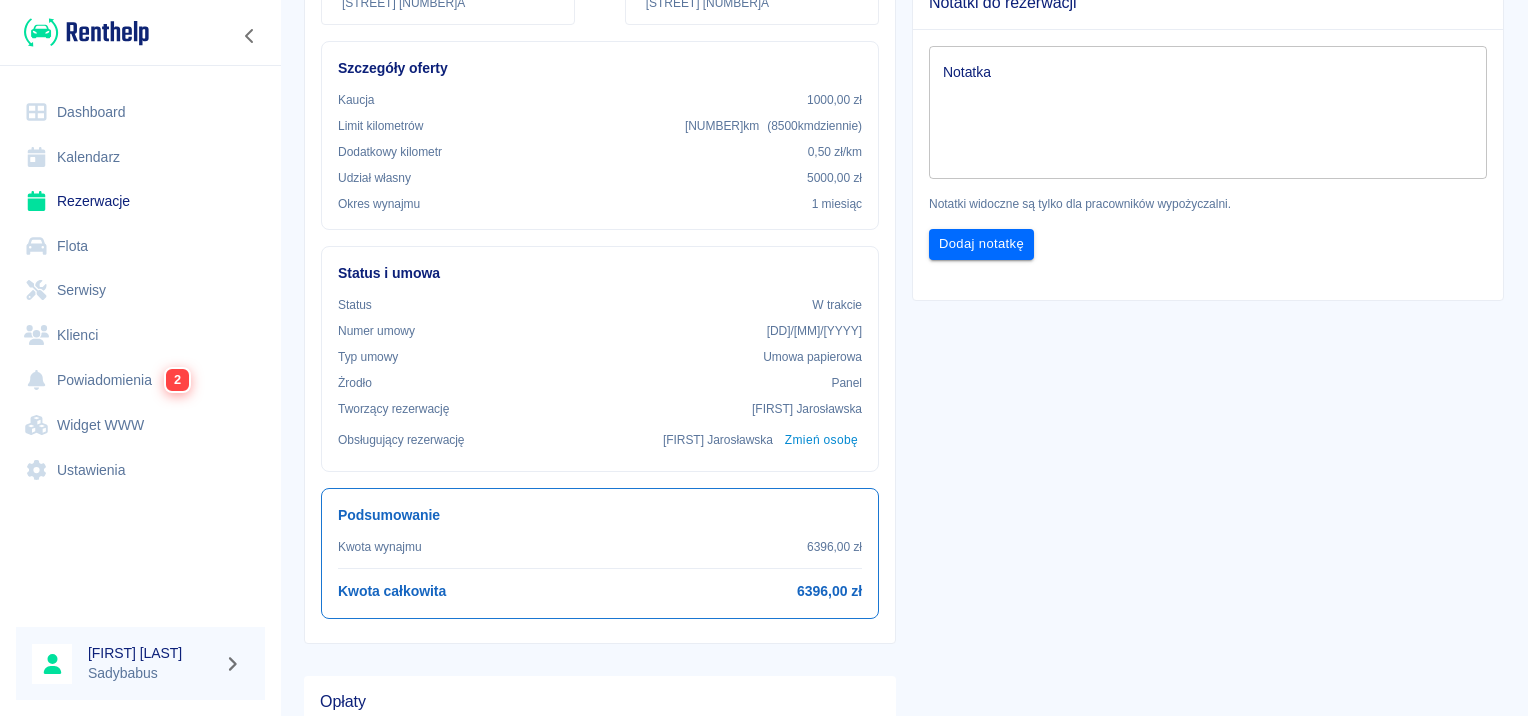 click on "Rezerwacje" at bounding box center (140, 201) 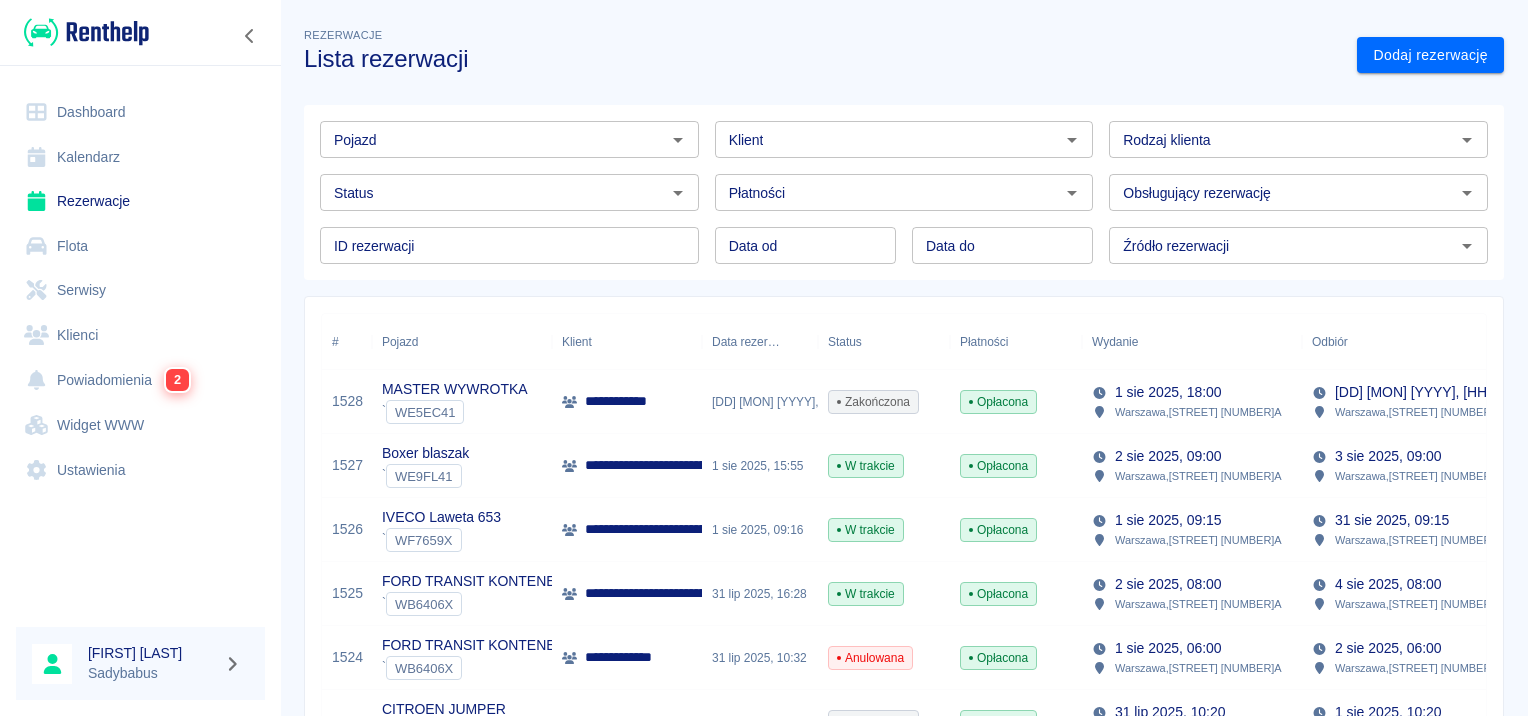 click on "**********" at bounding box center [800, 593] 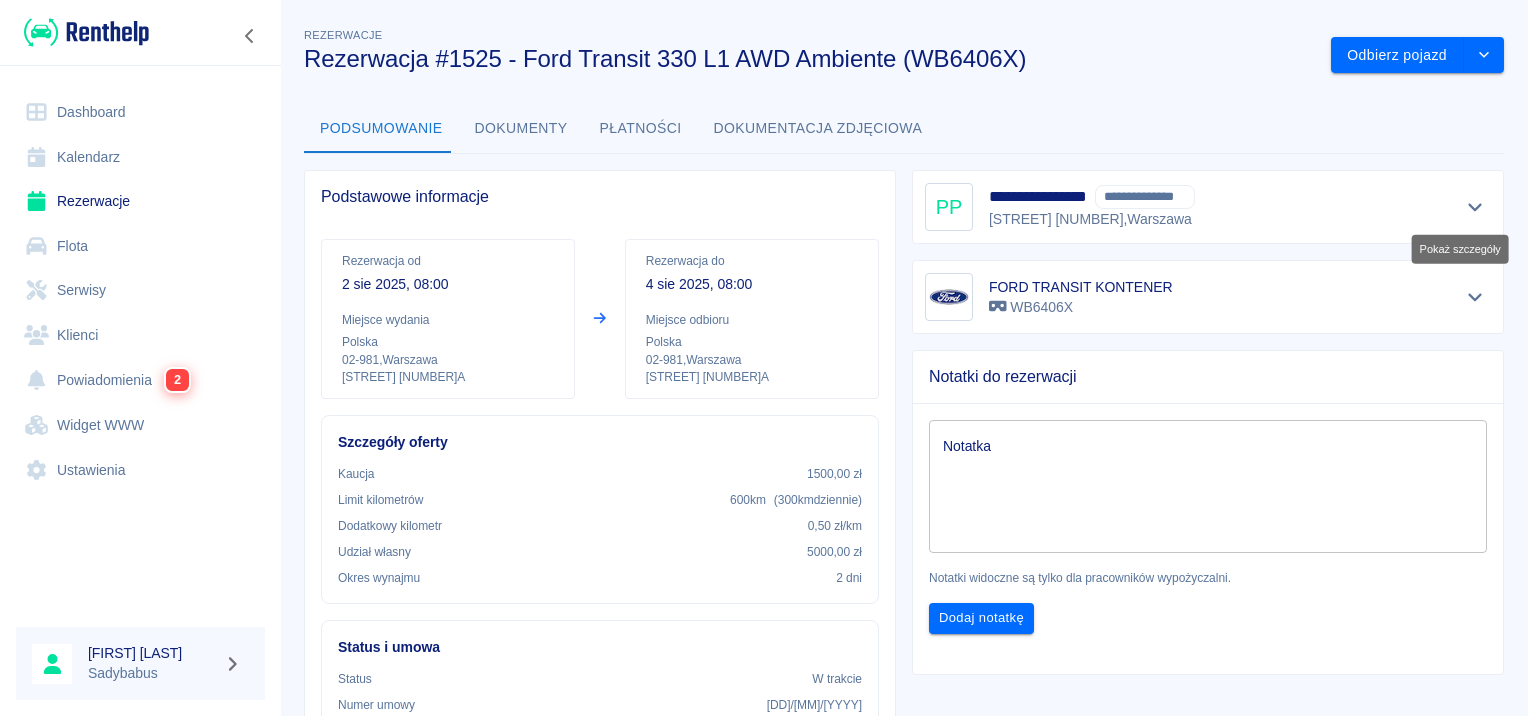 click 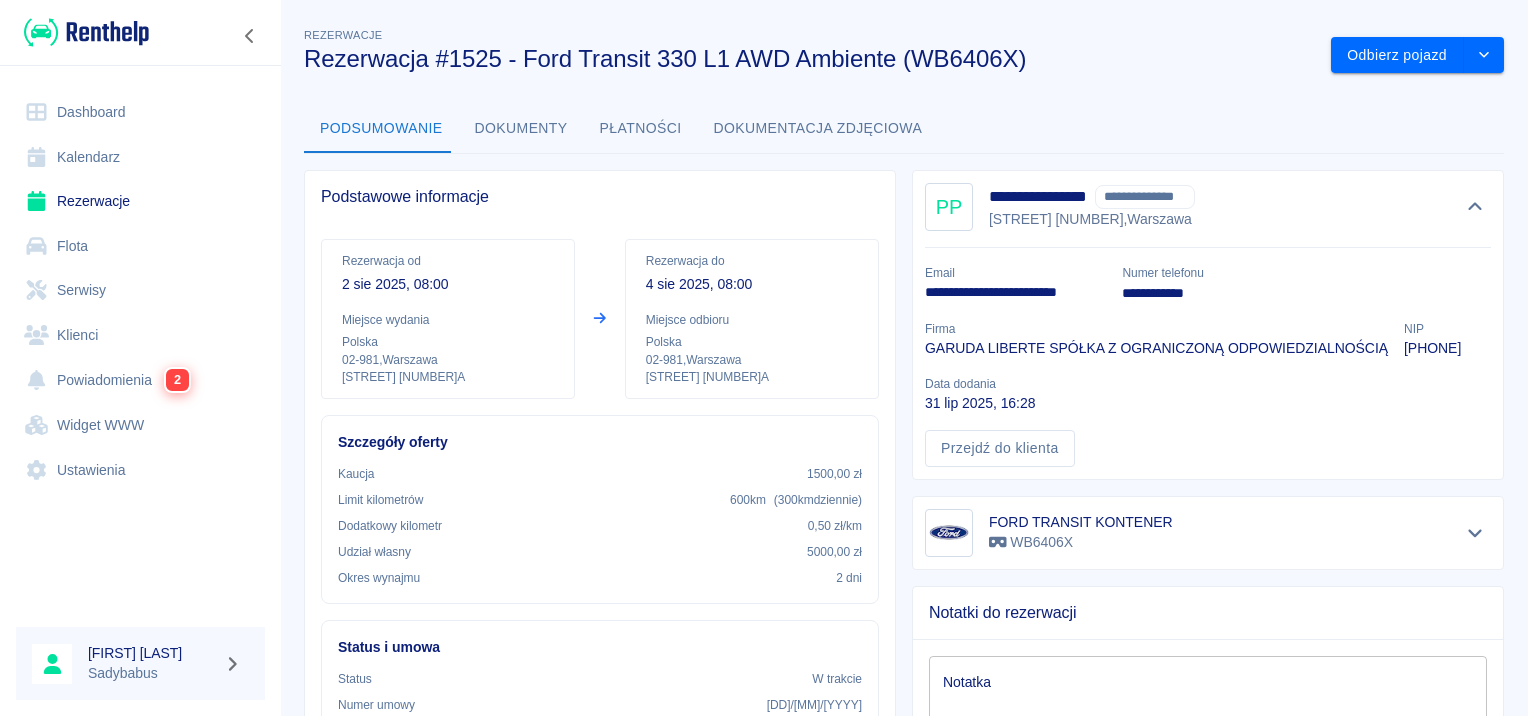 click on "[PHONE]" at bounding box center [1432, 348] 